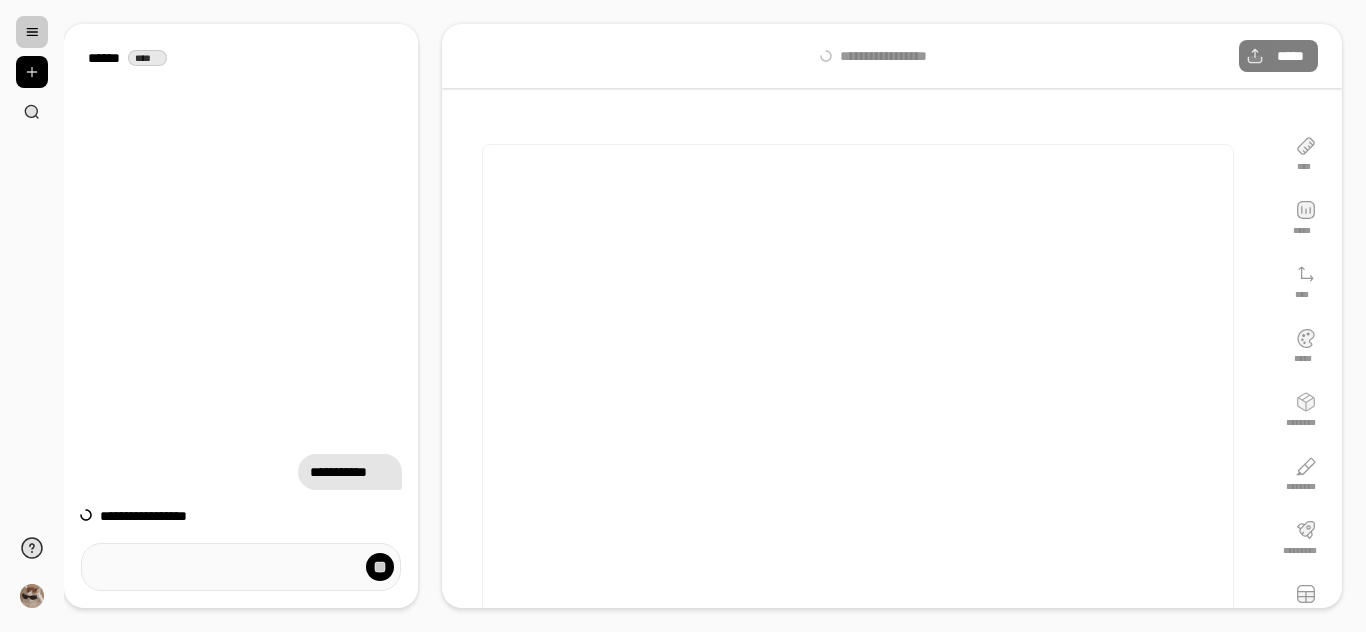 scroll, scrollTop: 0, scrollLeft: 0, axis: both 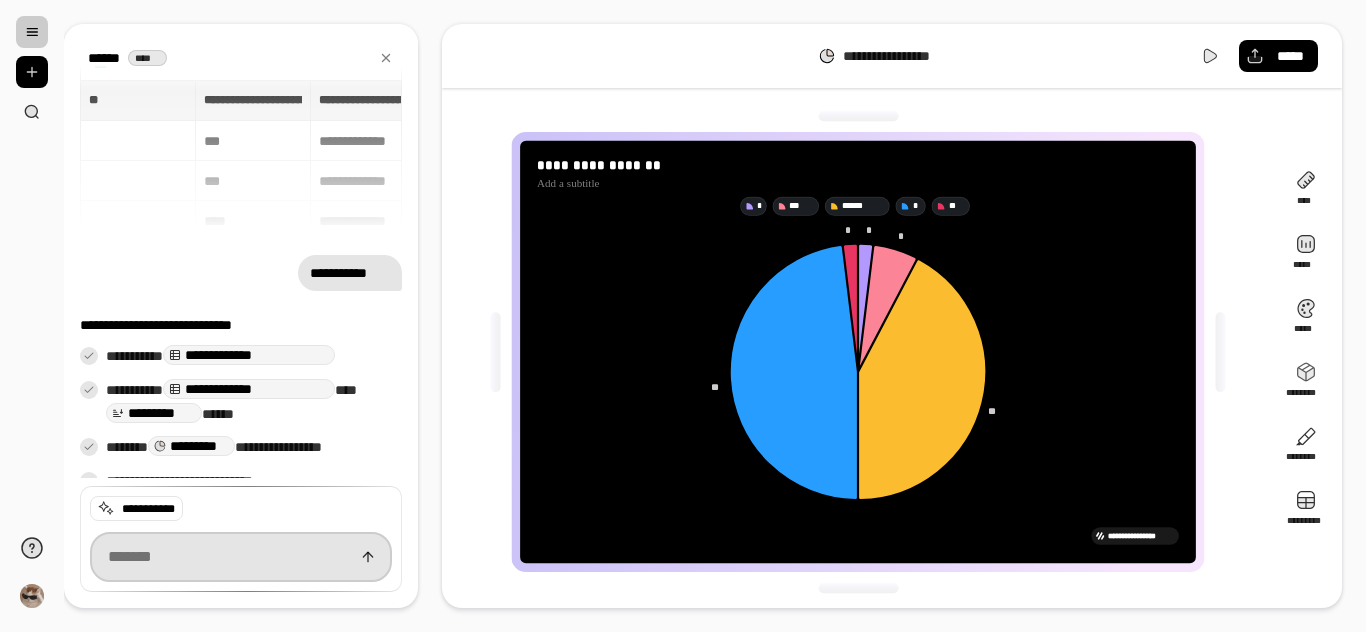 click at bounding box center [241, 557] 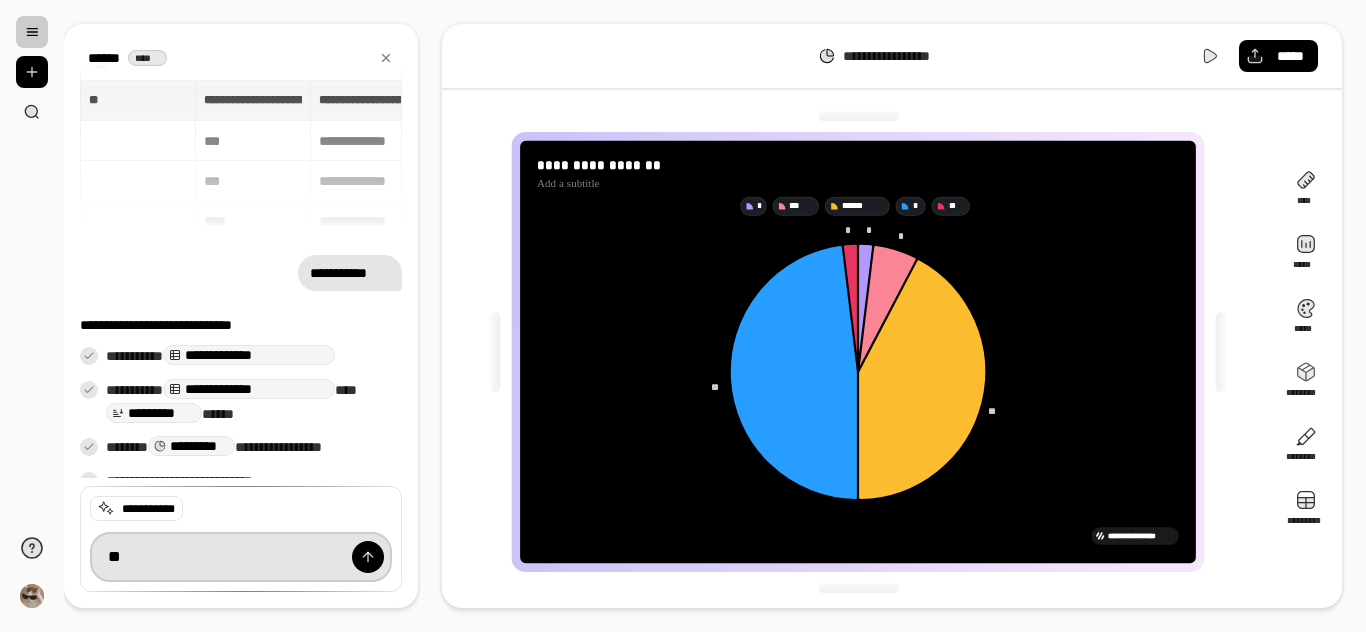 type on "*" 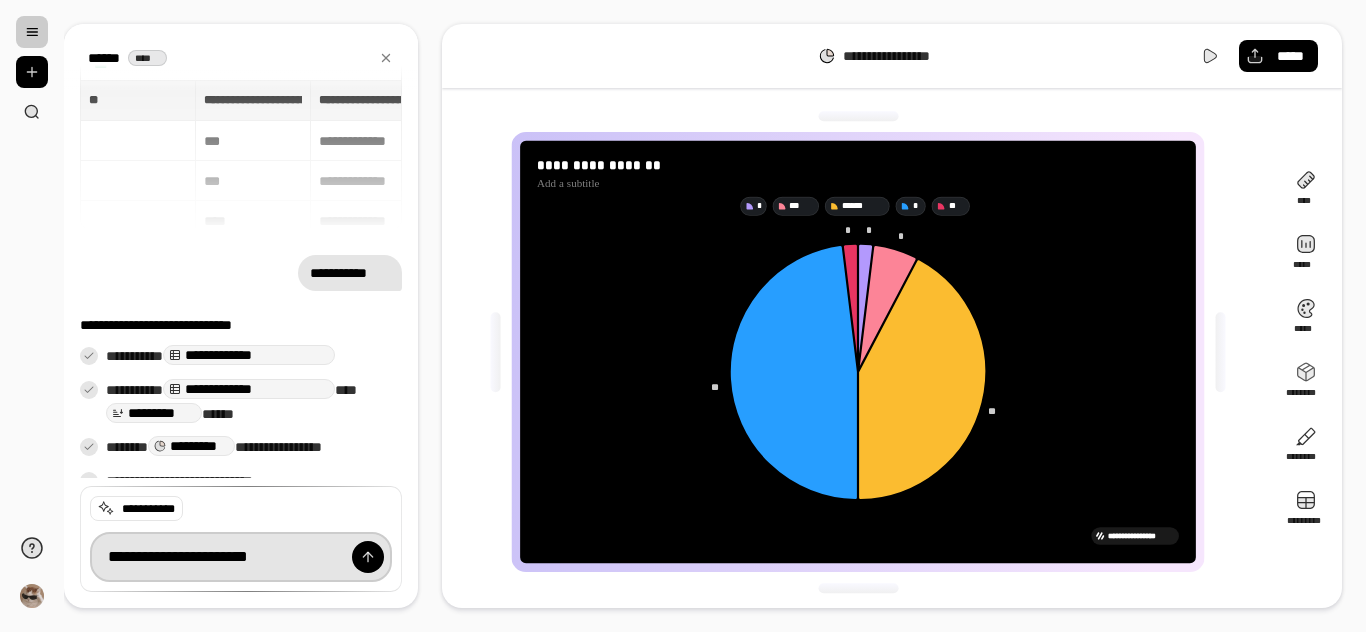 scroll, scrollTop: 0, scrollLeft: 62, axis: horizontal 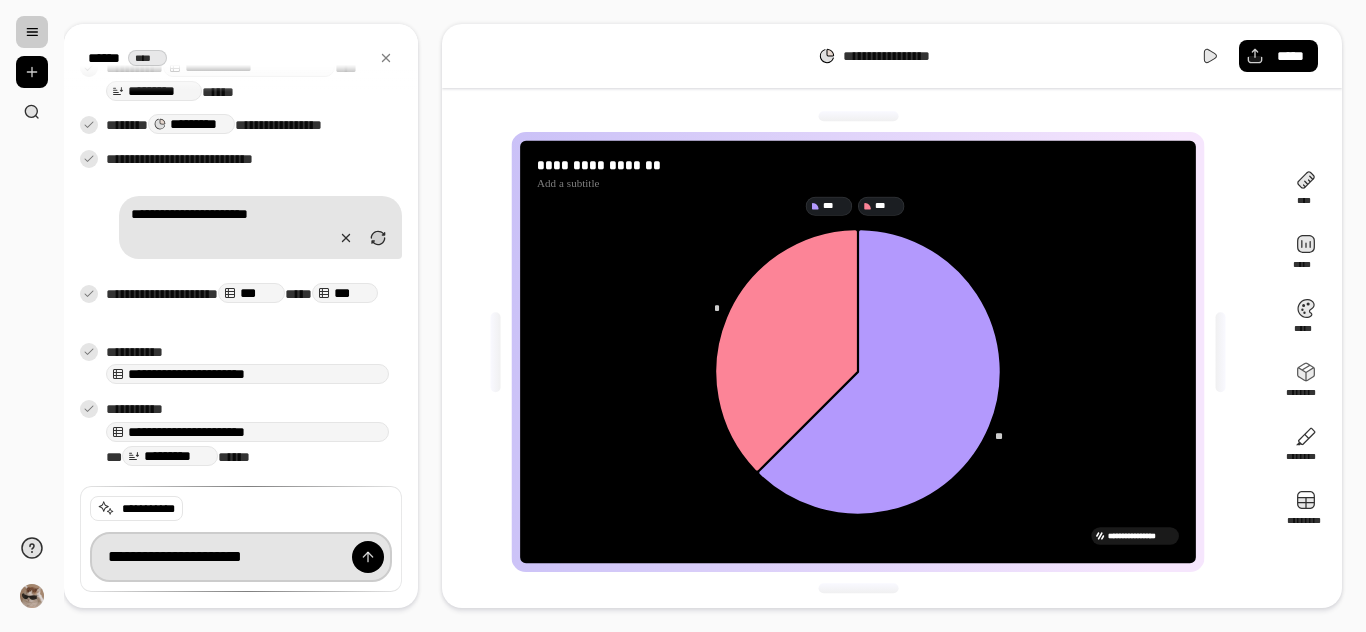 type on "**********" 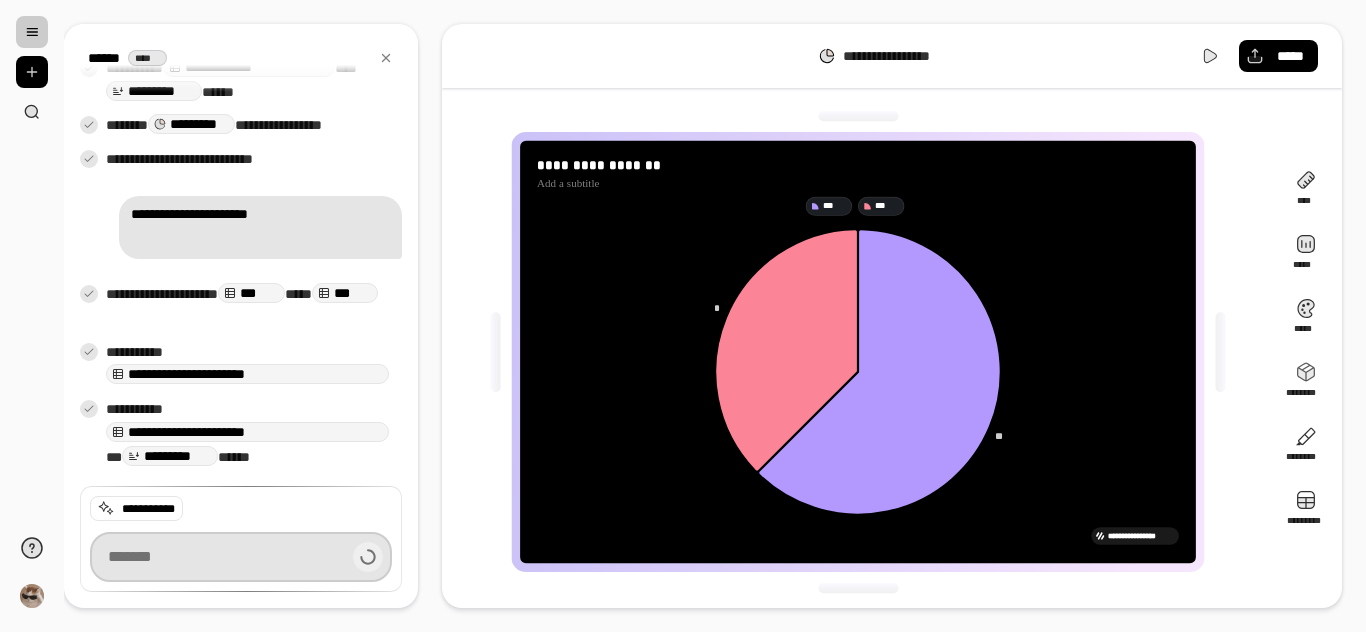 scroll, scrollTop: 355, scrollLeft: 0, axis: vertical 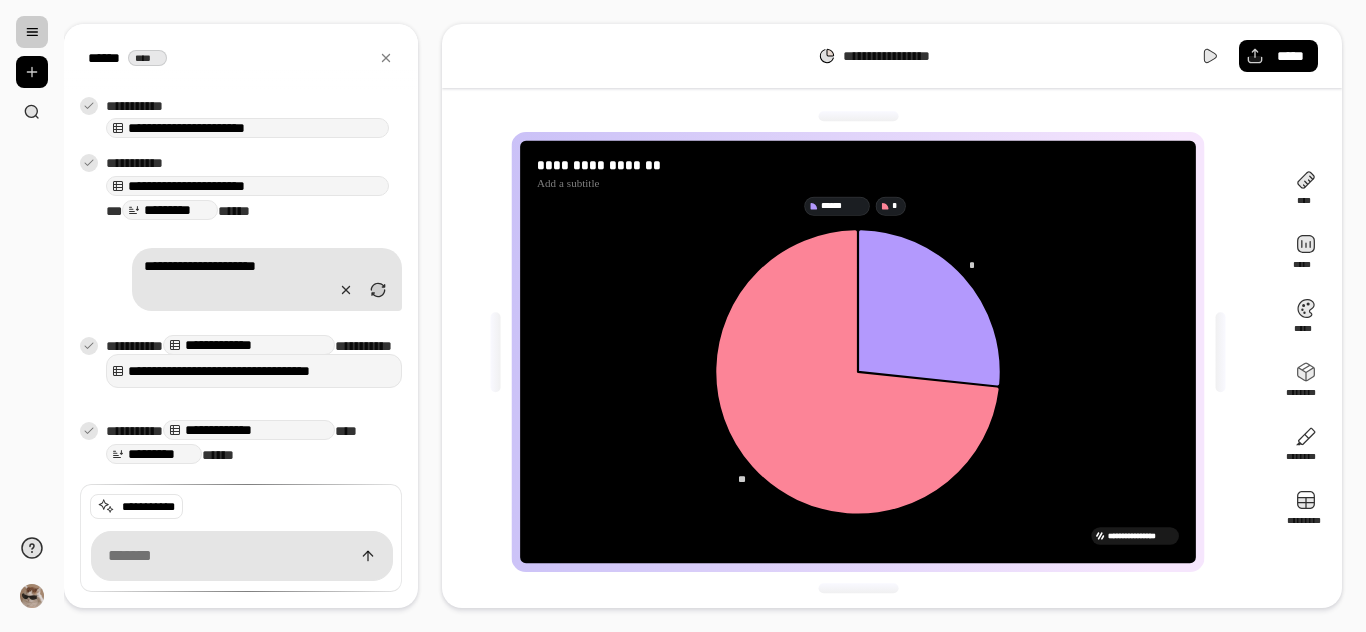 click on "**********" at bounding box center (858, 352) 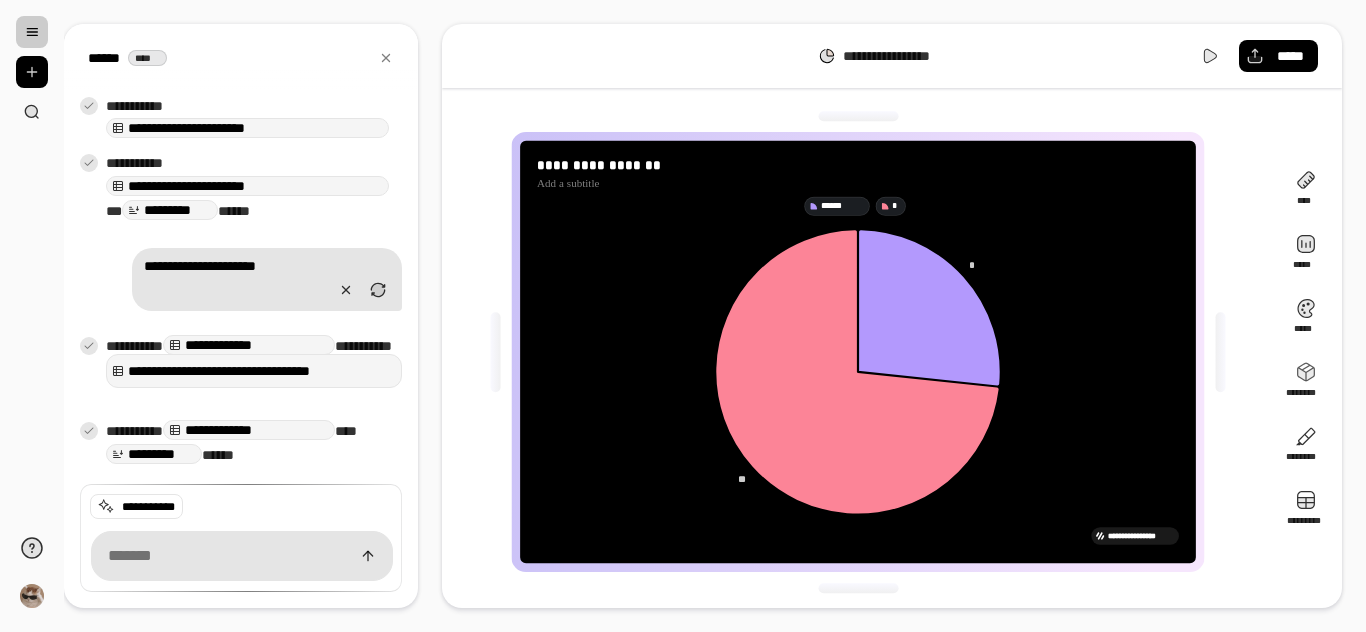 click at bounding box center (1221, 352) 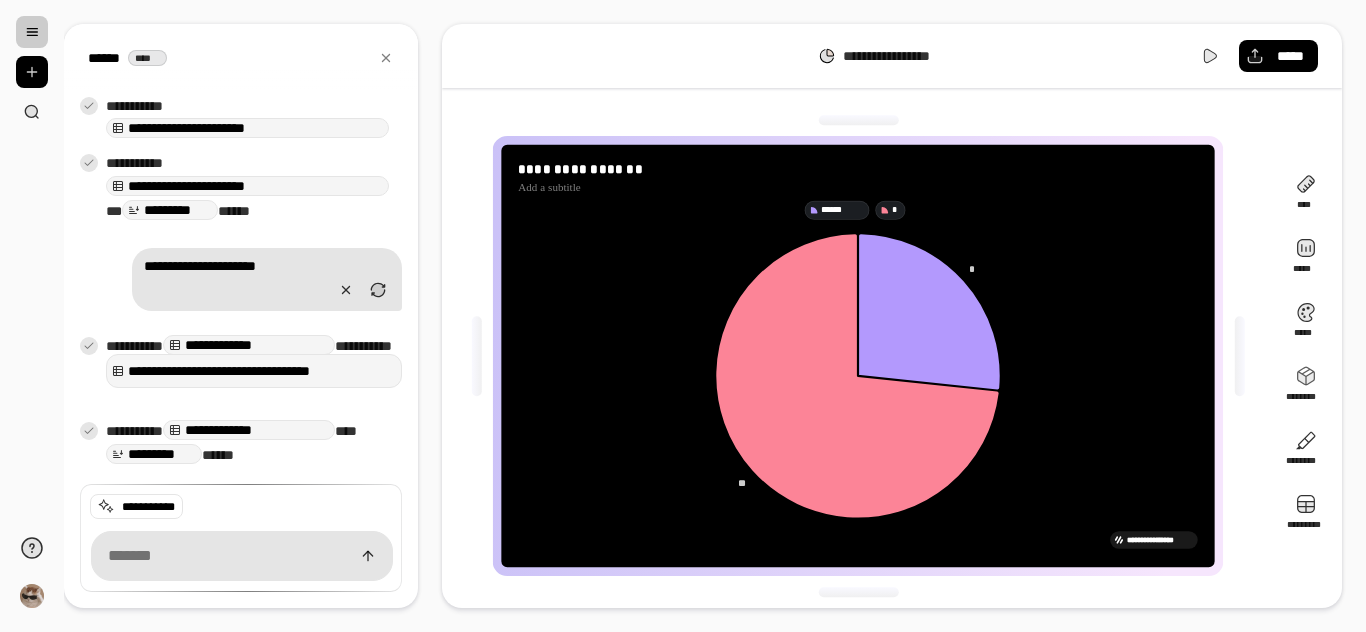 scroll, scrollTop: 0, scrollLeft: 0, axis: both 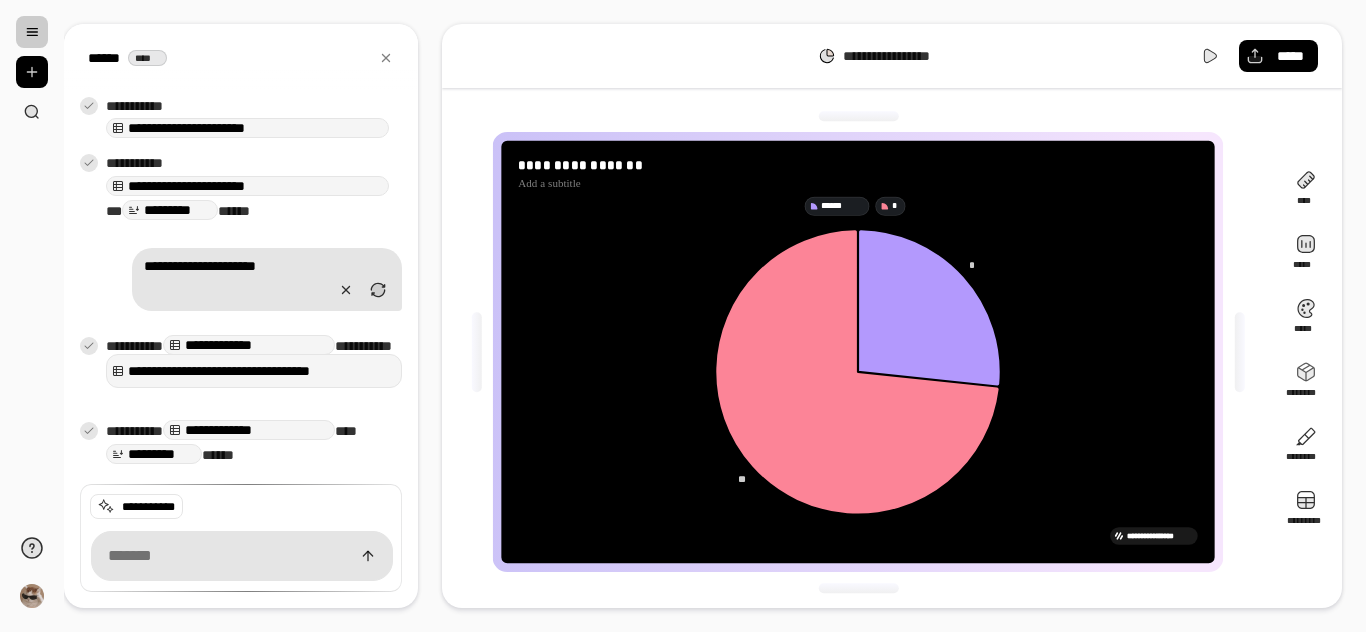 click 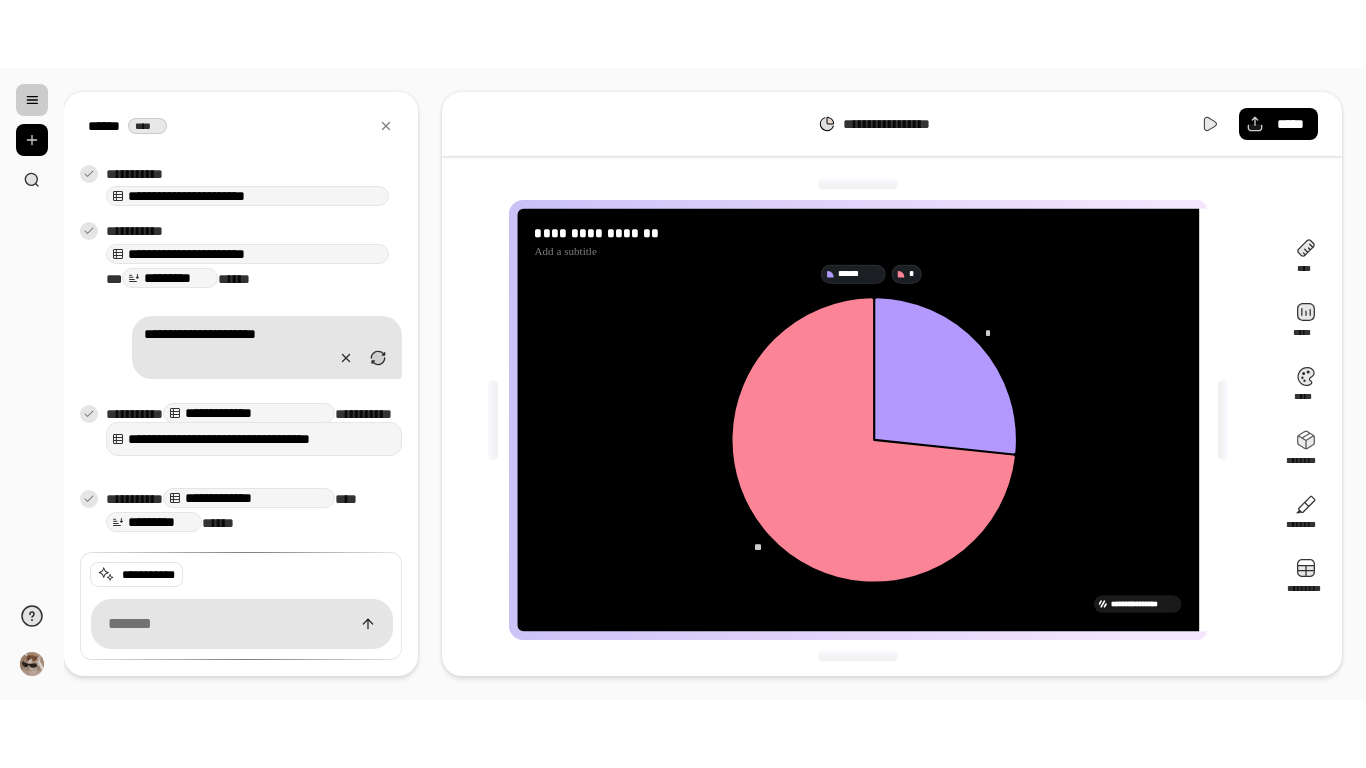 scroll, scrollTop: 0, scrollLeft: 0, axis: both 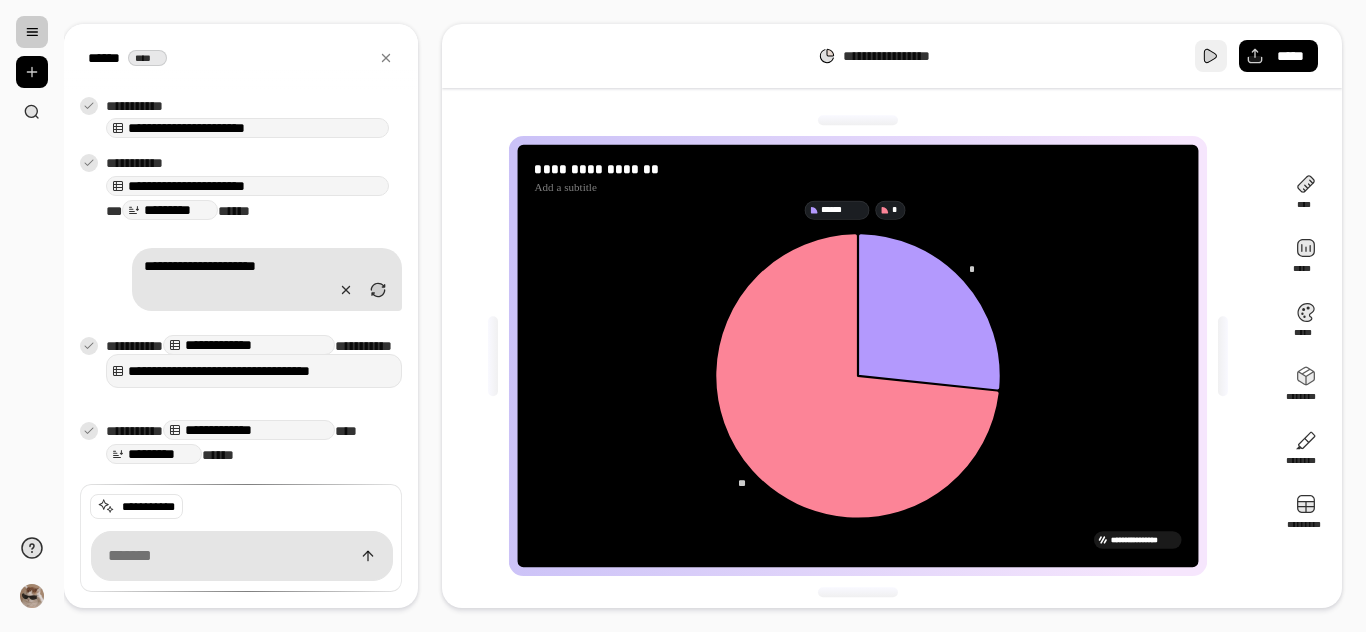 click at bounding box center [1211, 56] 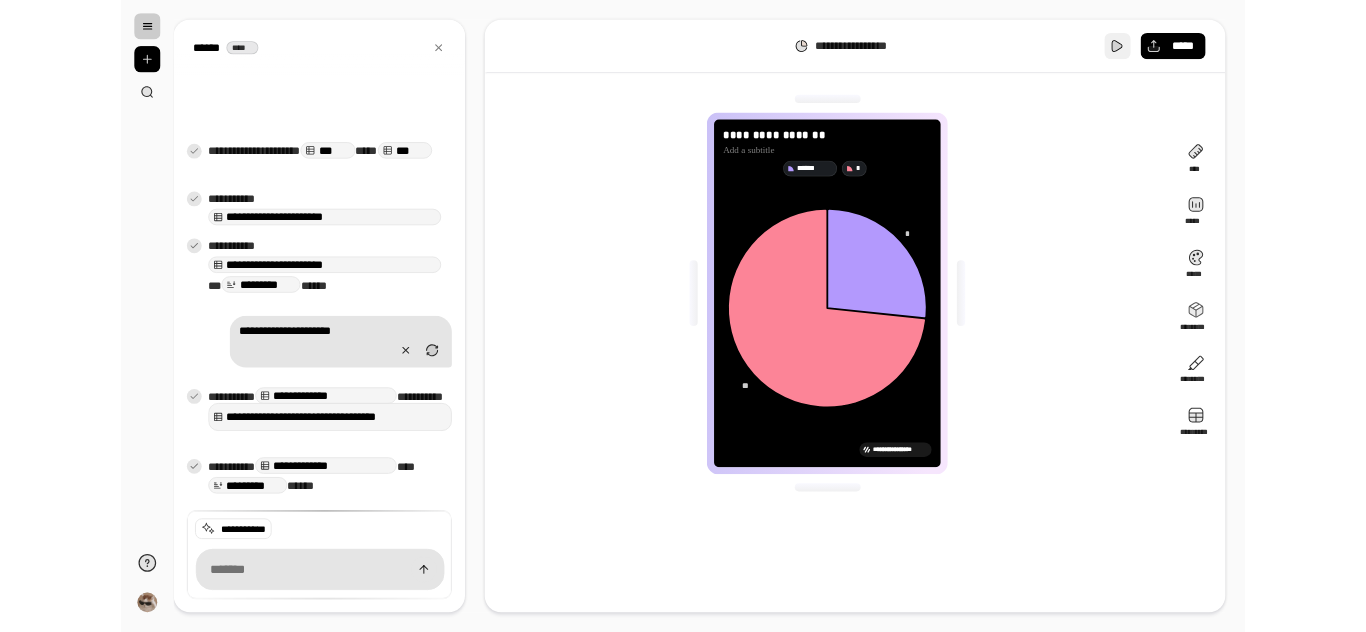 scroll, scrollTop: 403, scrollLeft: 0, axis: vertical 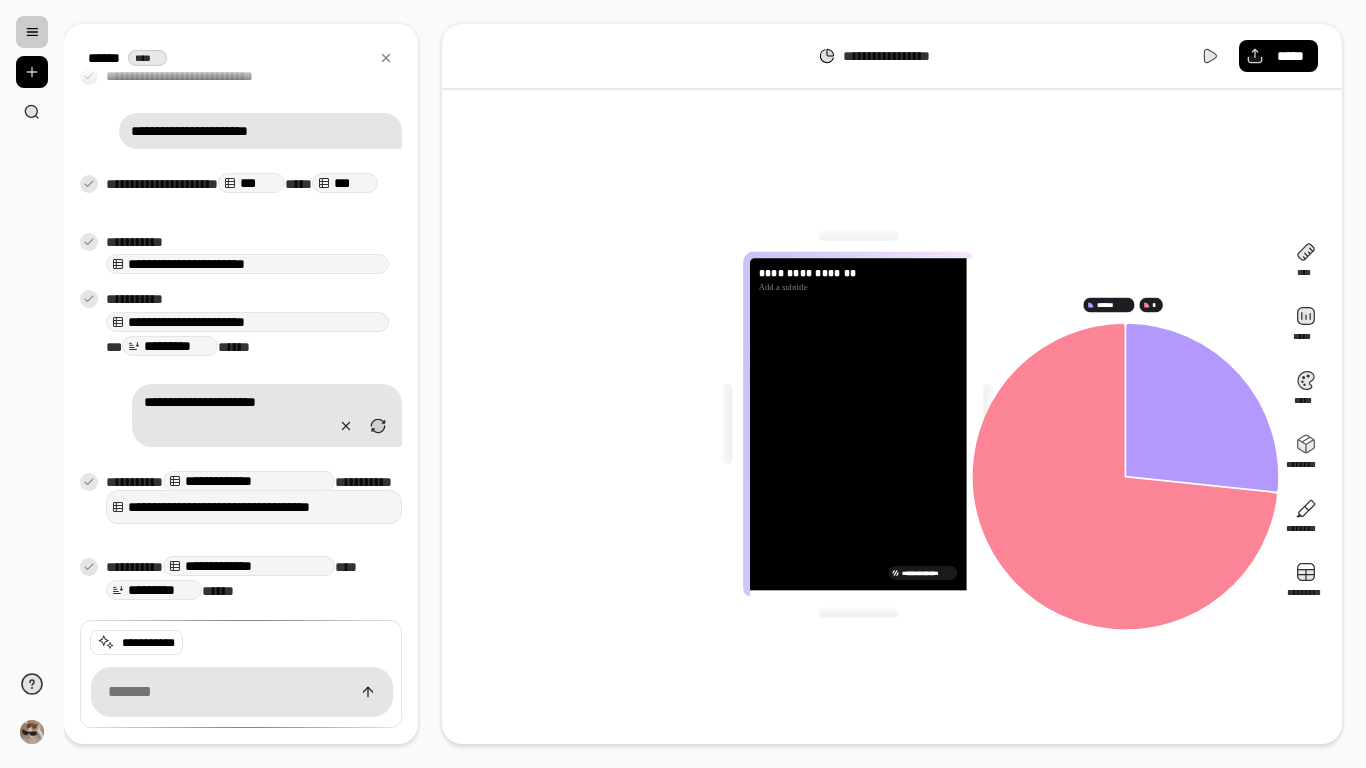 click 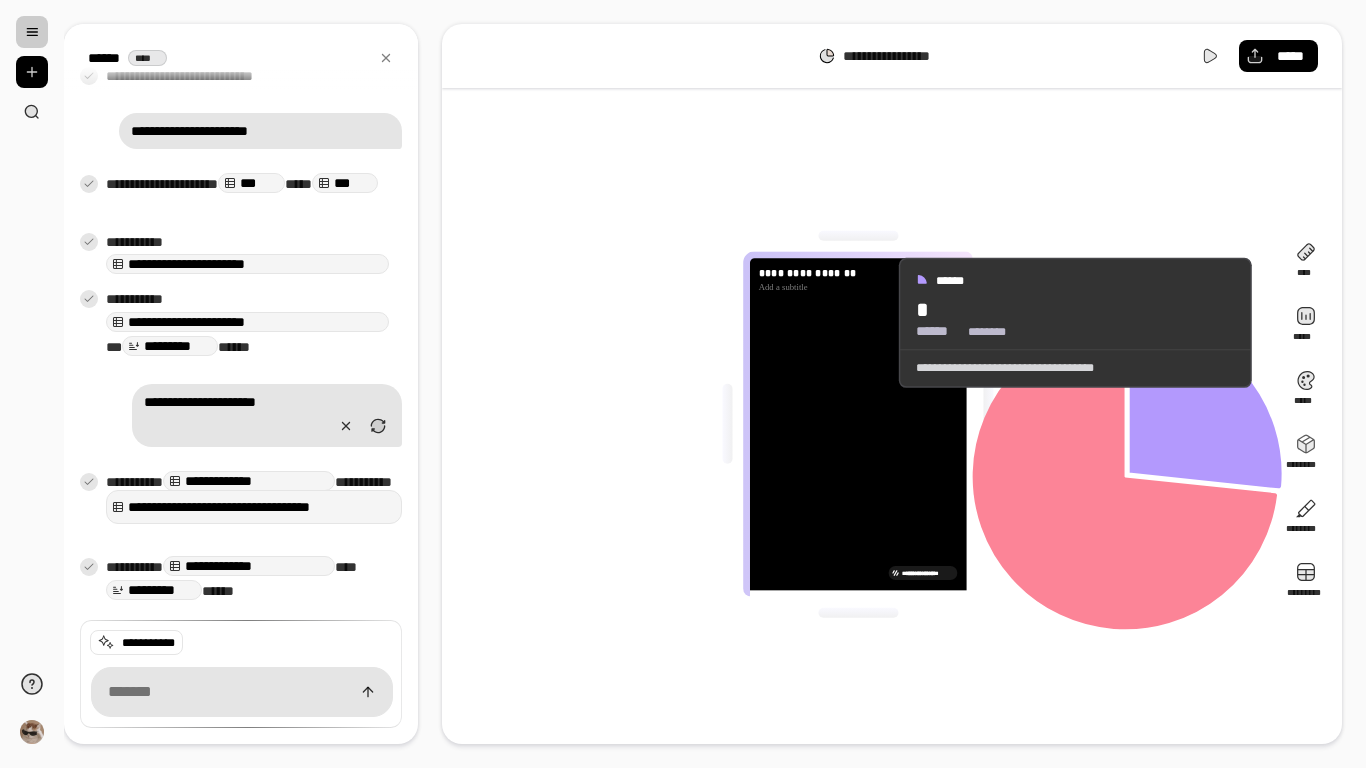click 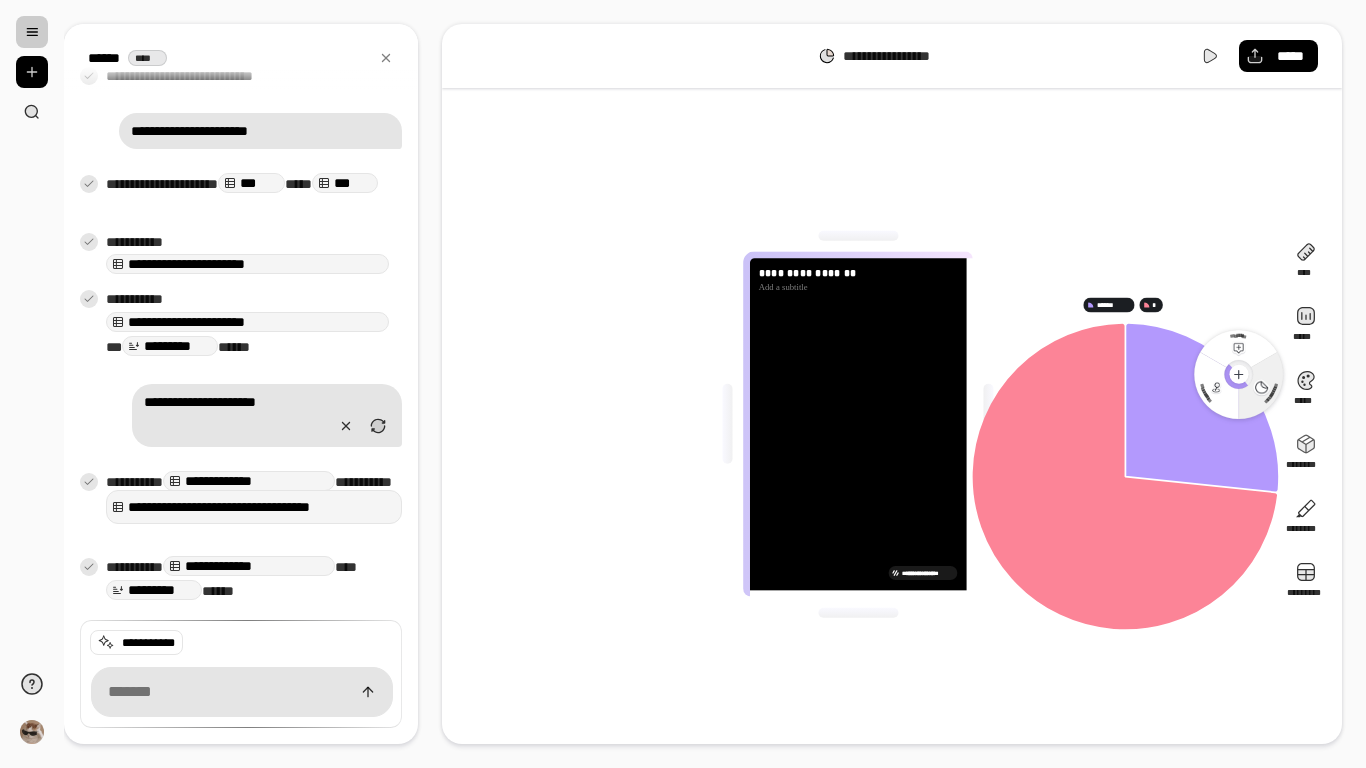 click 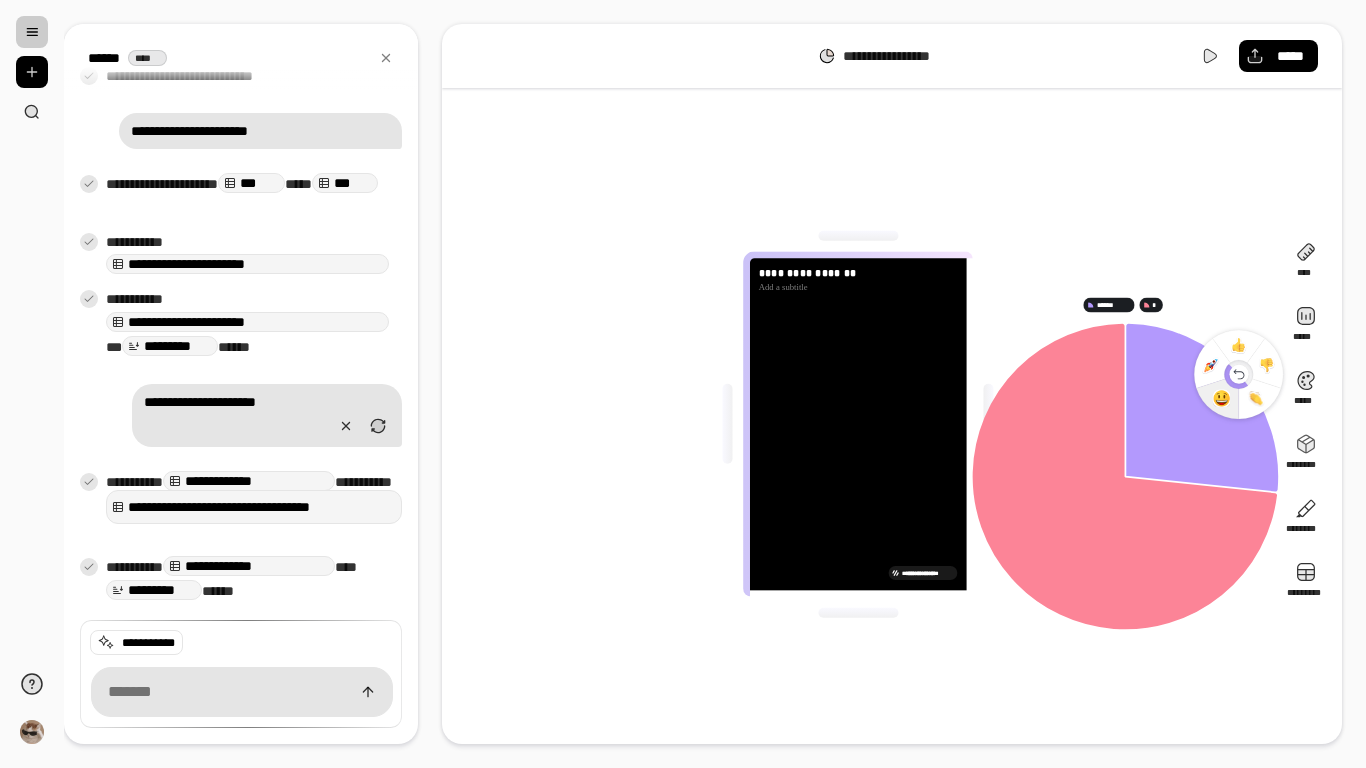 click 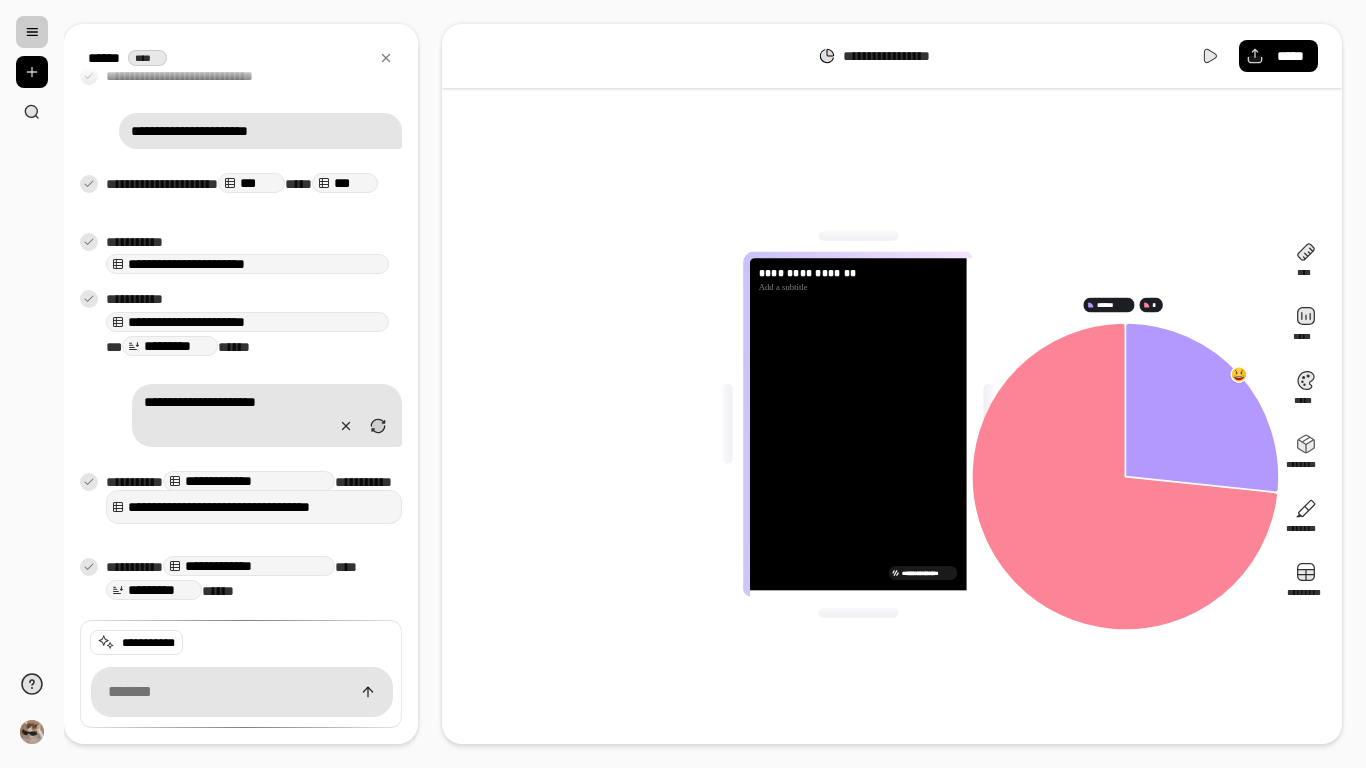 click at bounding box center (1239, 374) 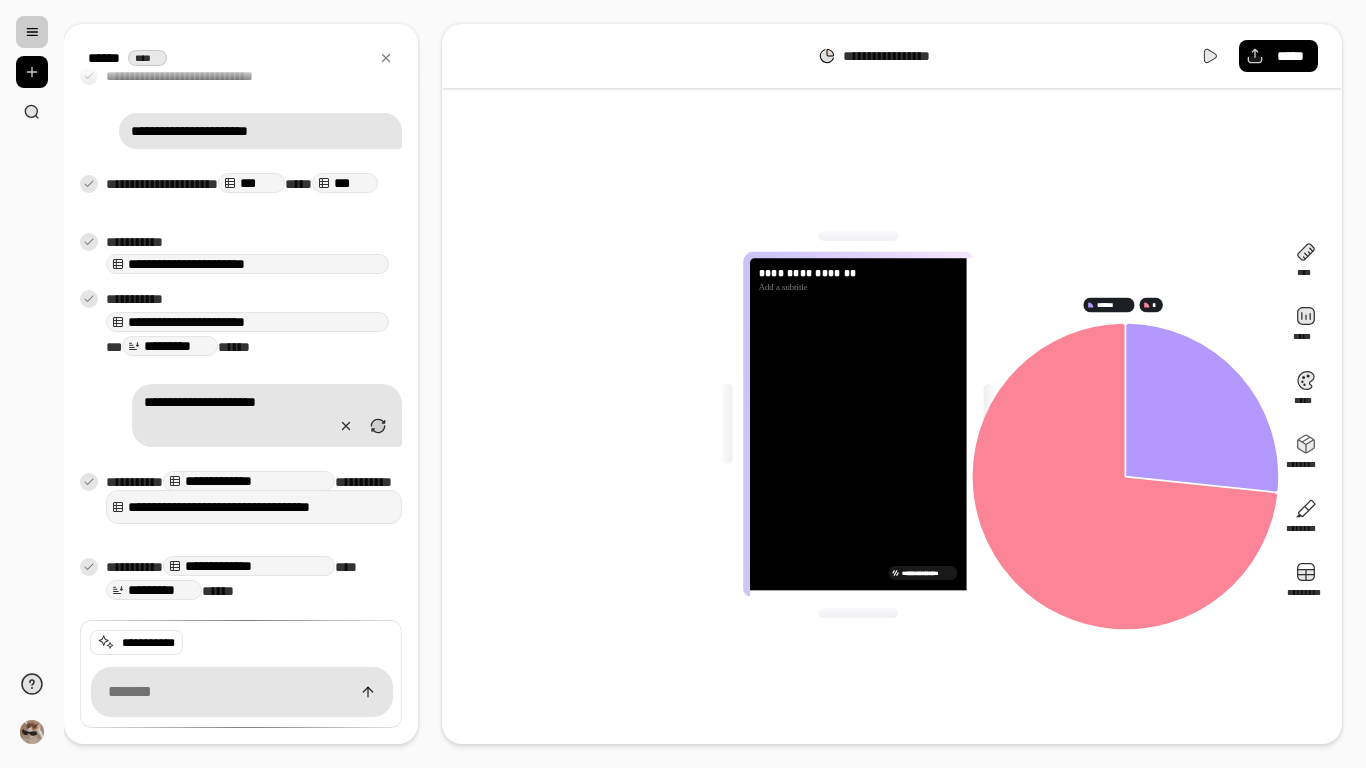 click 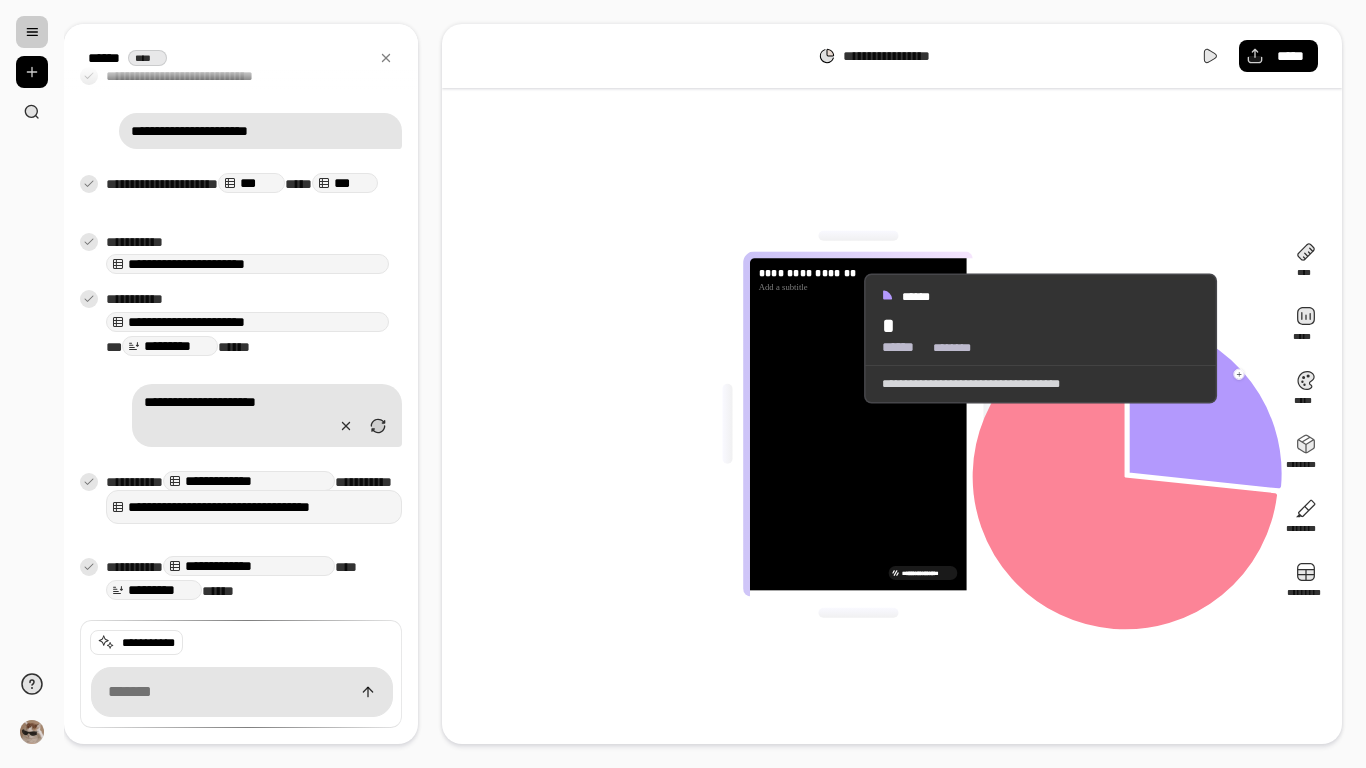 click 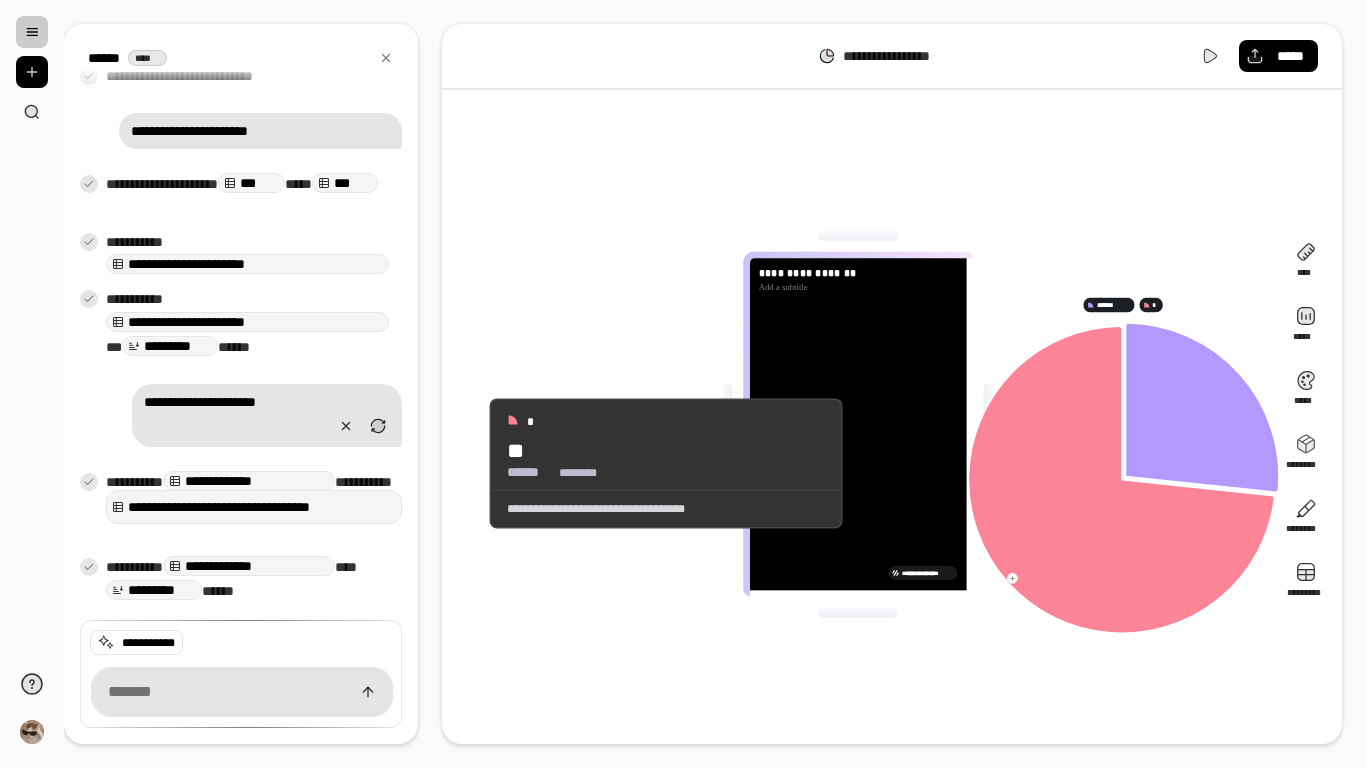 click 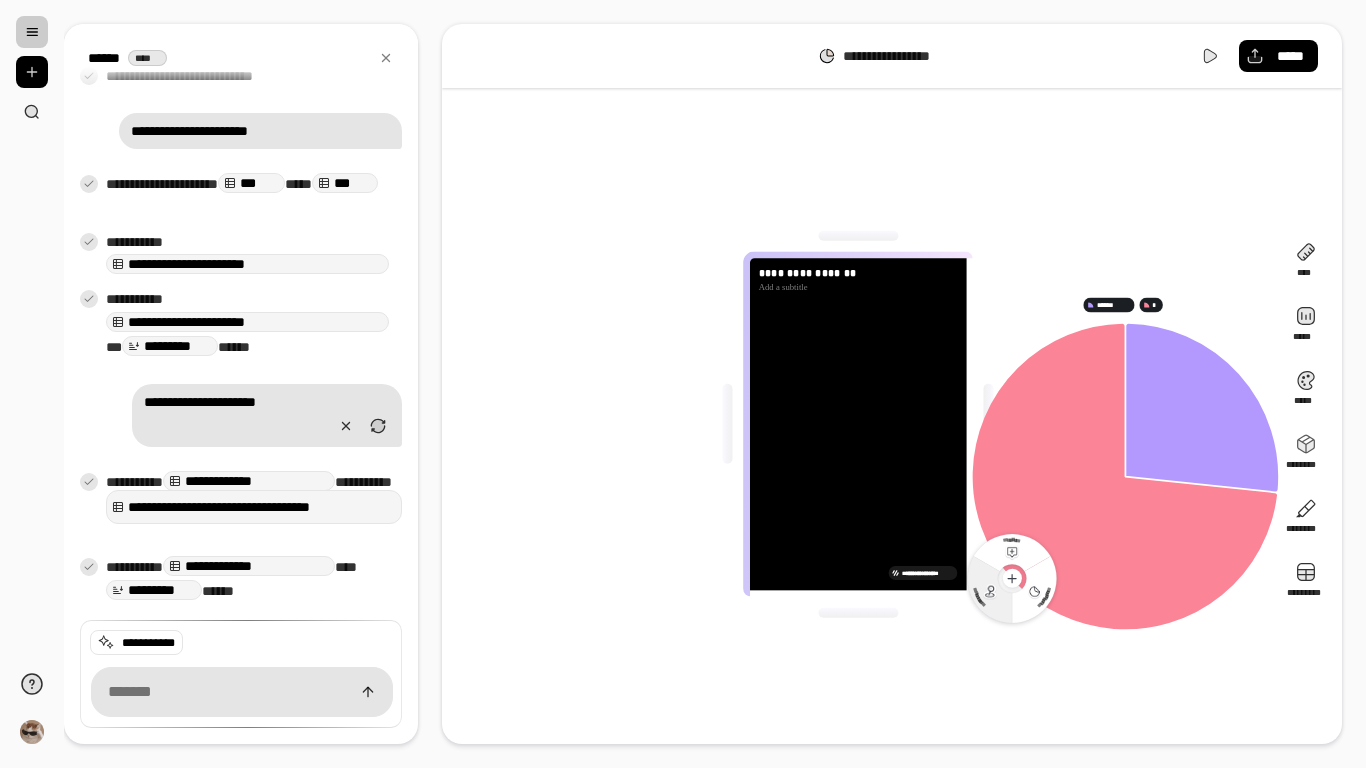 click 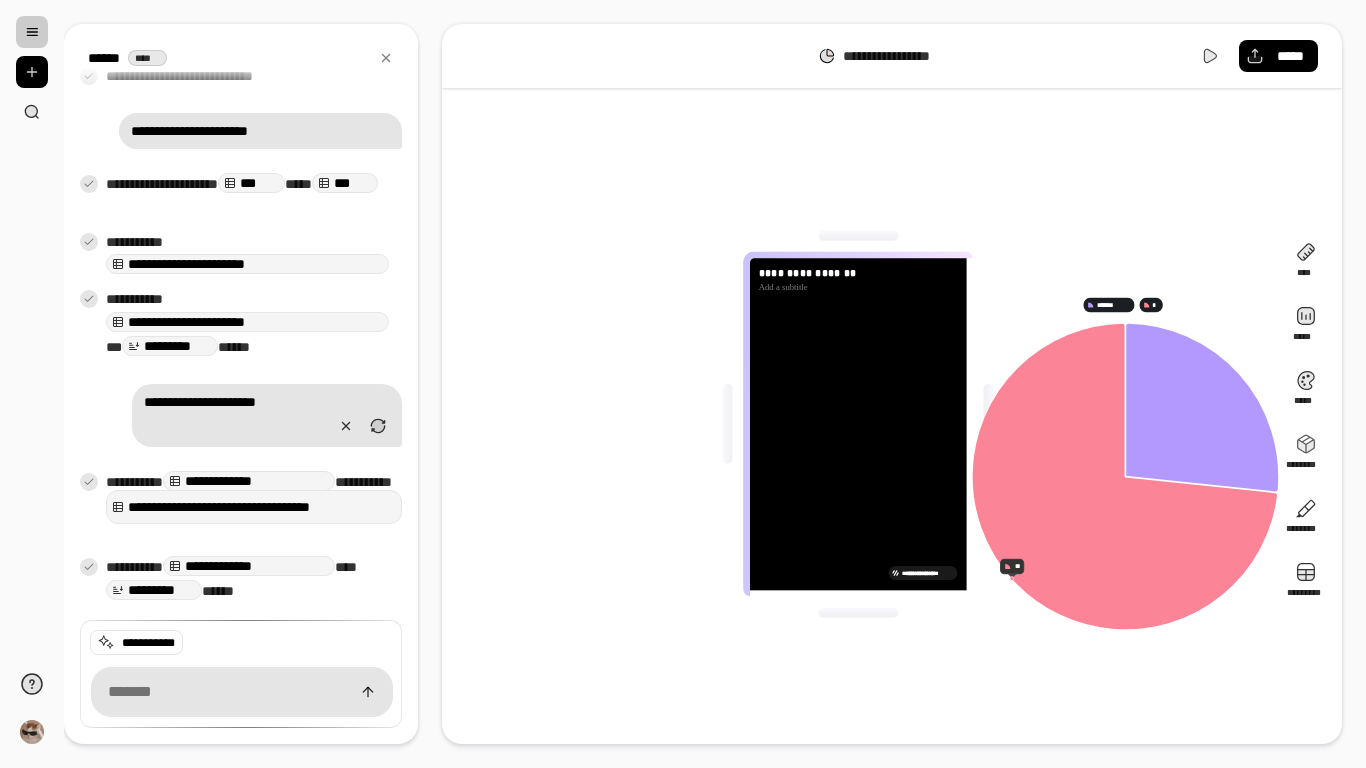 click 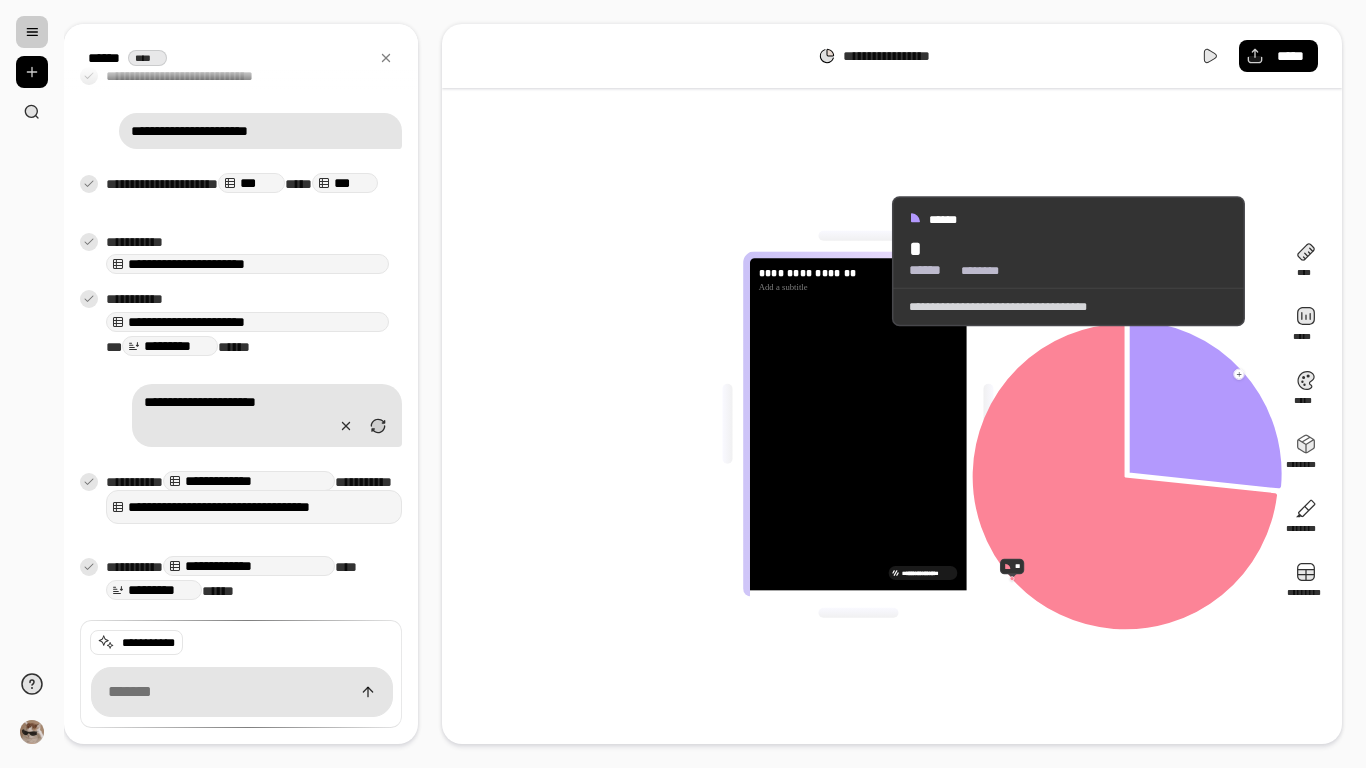 click 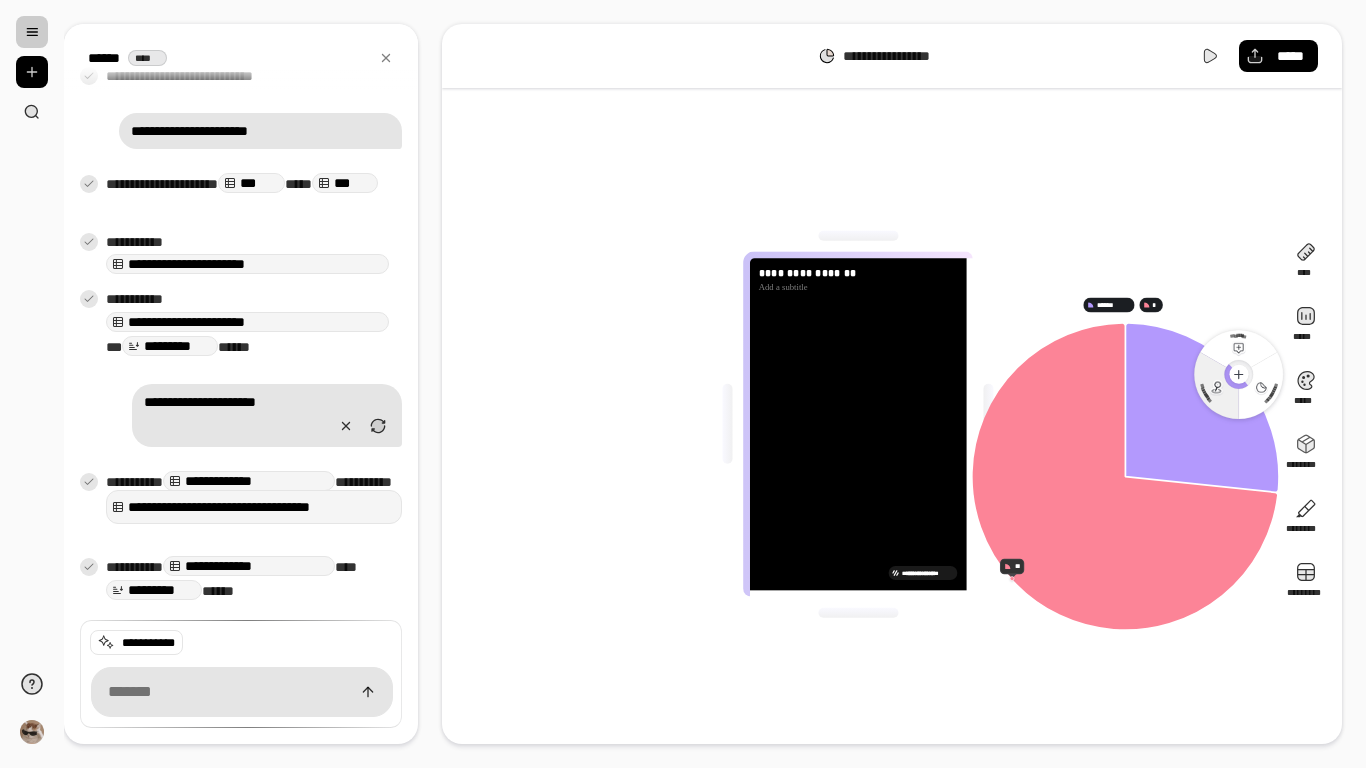 click 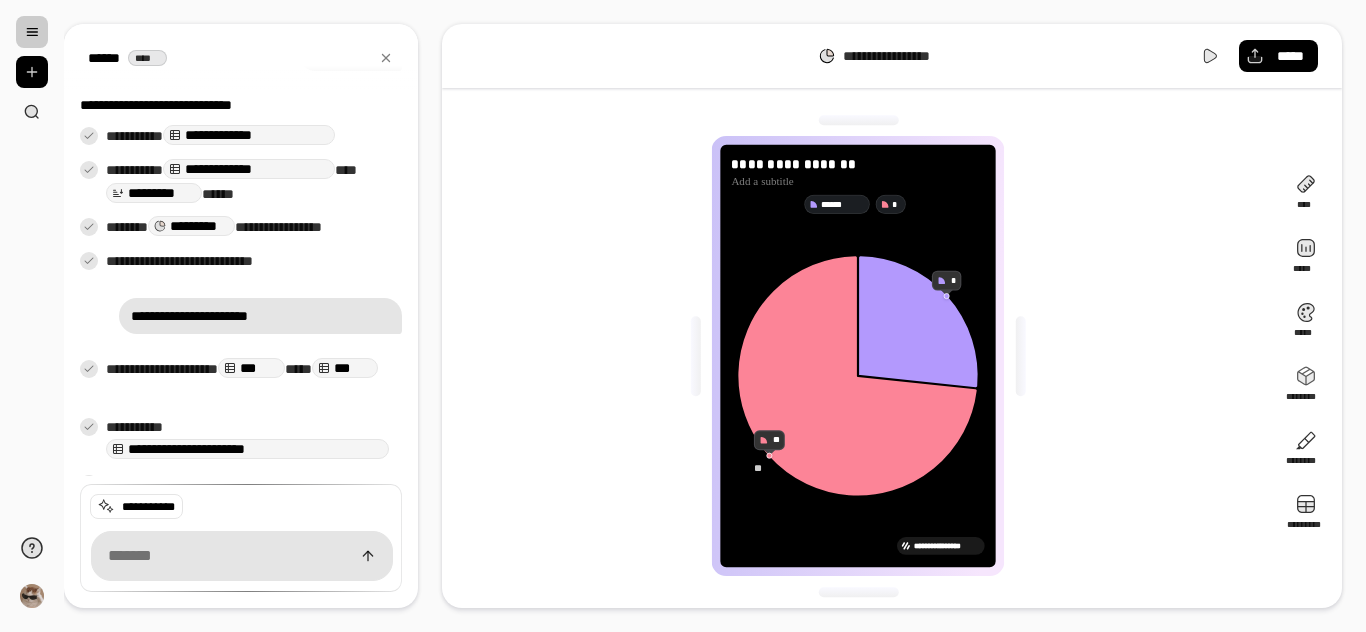 scroll, scrollTop: 243, scrollLeft: 0, axis: vertical 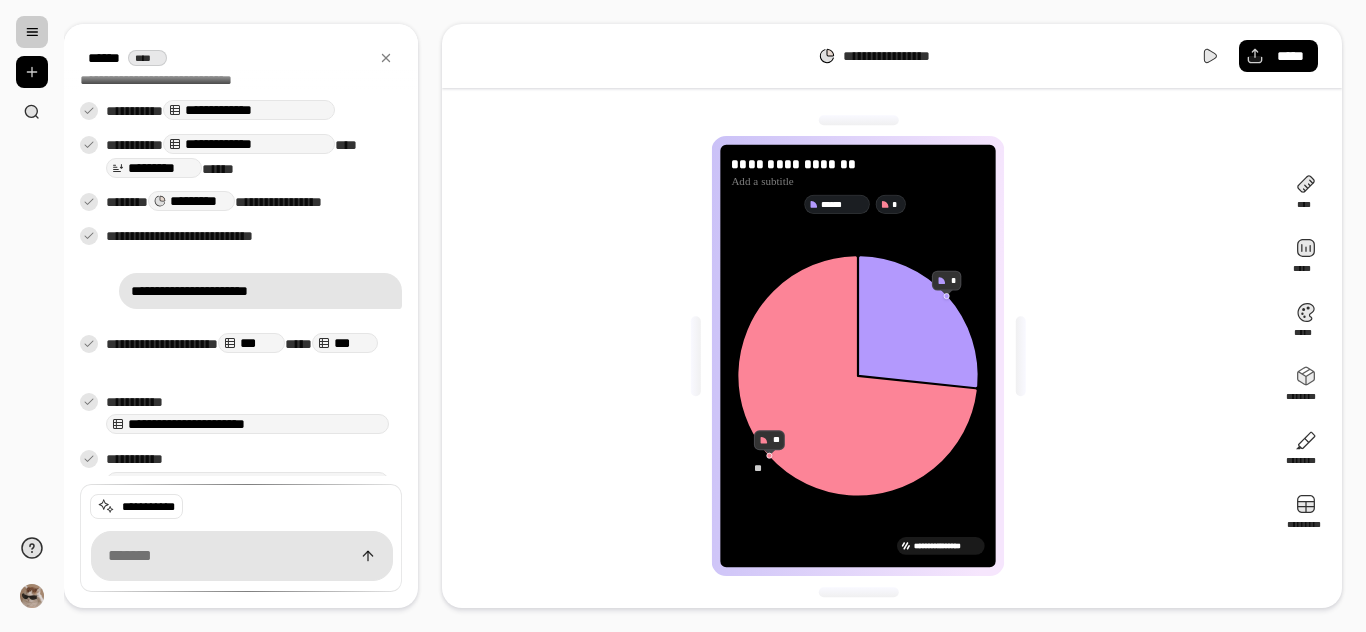 click on "**********" at bounding box center [254, 357] 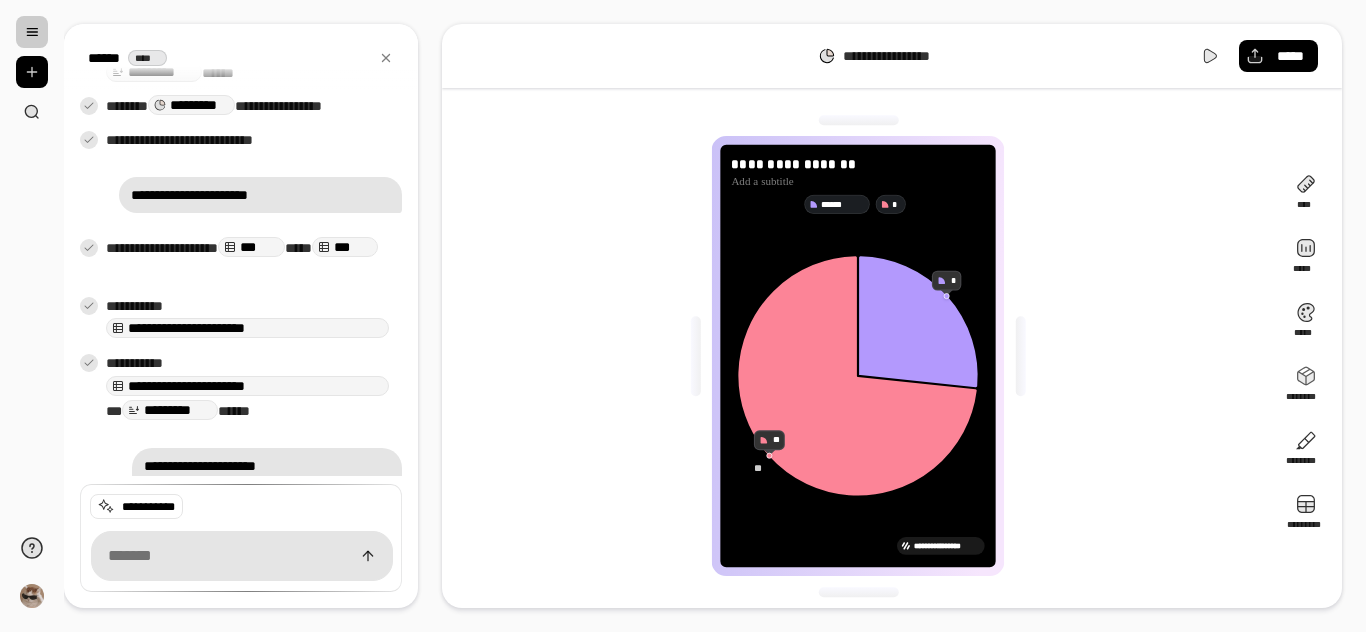 scroll, scrollTop: 341, scrollLeft: 0, axis: vertical 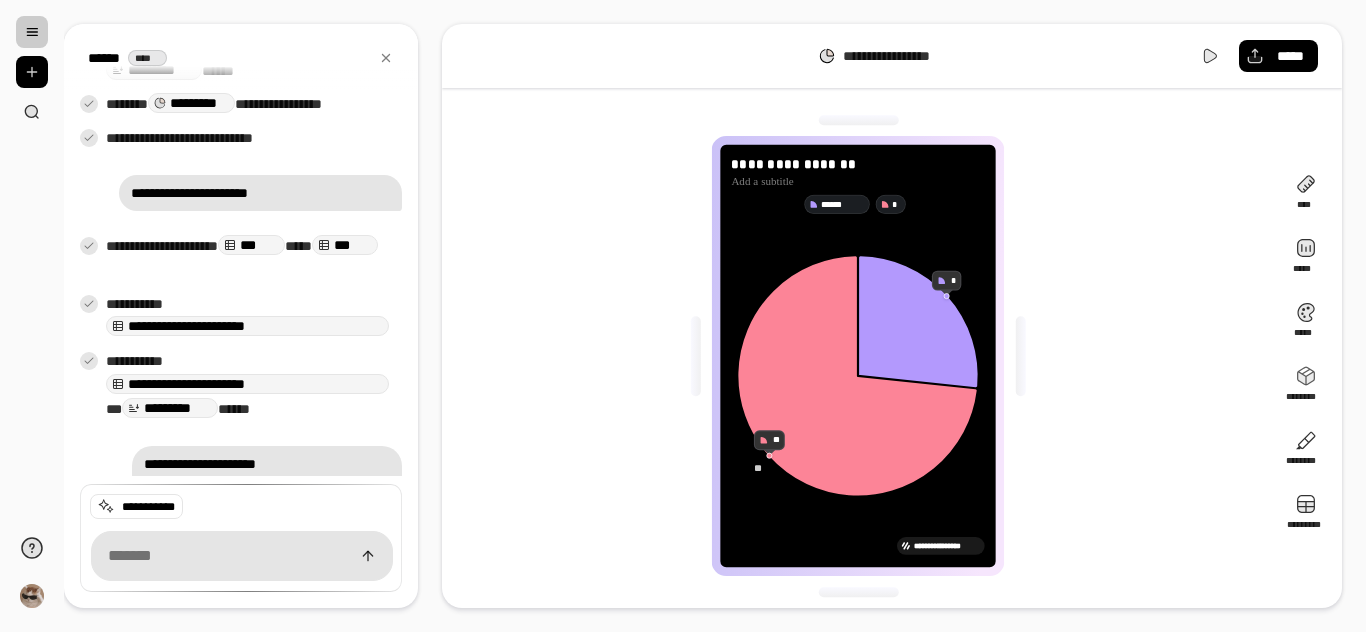 click on "**********" at bounding box center (247, 384) 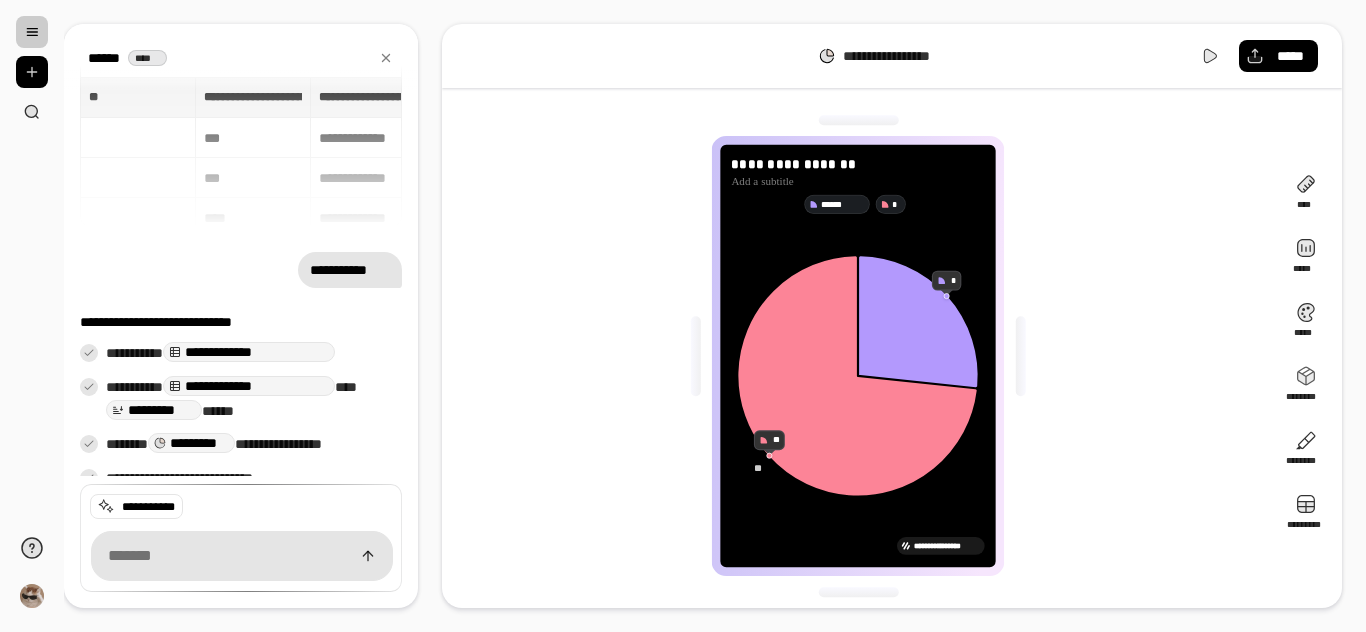 scroll, scrollTop: 0, scrollLeft: 0, axis: both 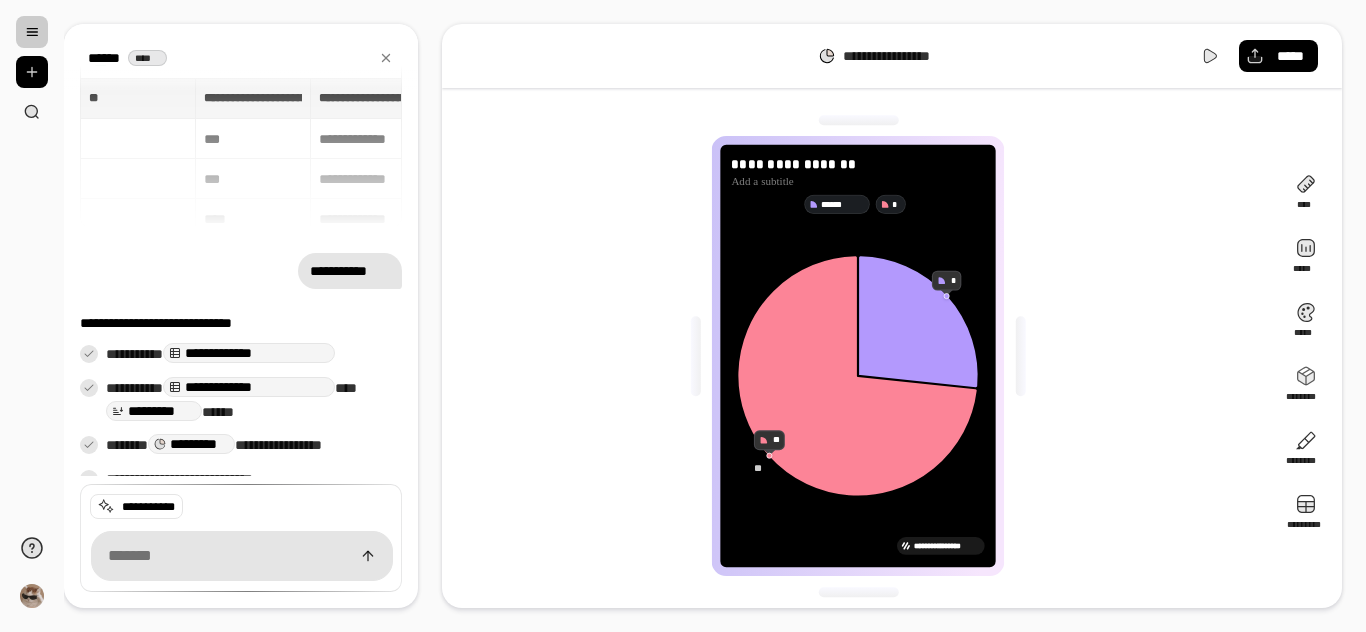 click on "**********" at bounding box center (350, 271) 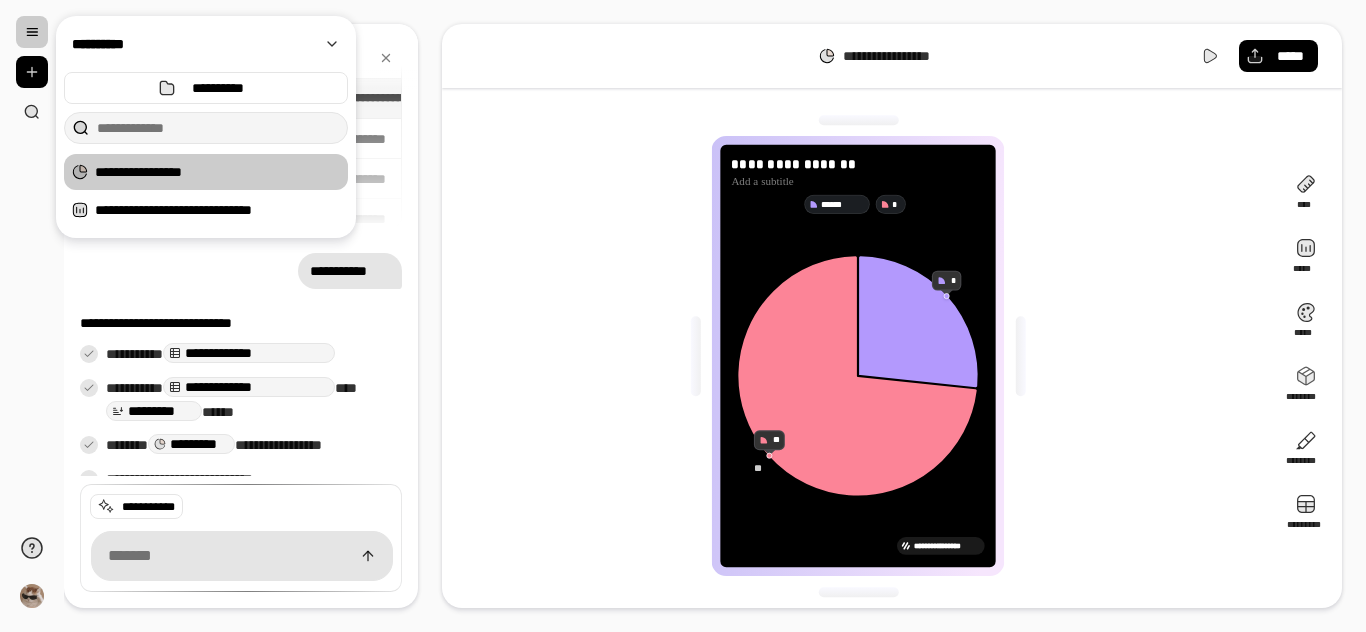 click on "**********" at bounding box center (221, 172) 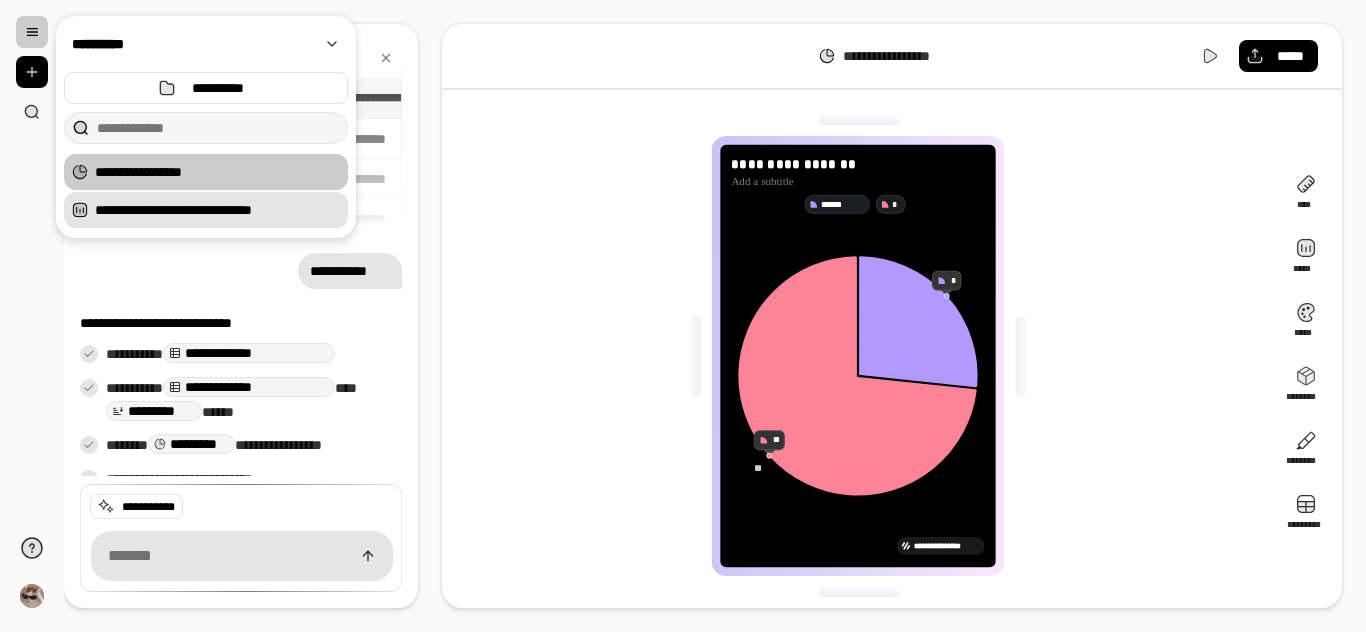 click on "**********" at bounding box center [221, 210] 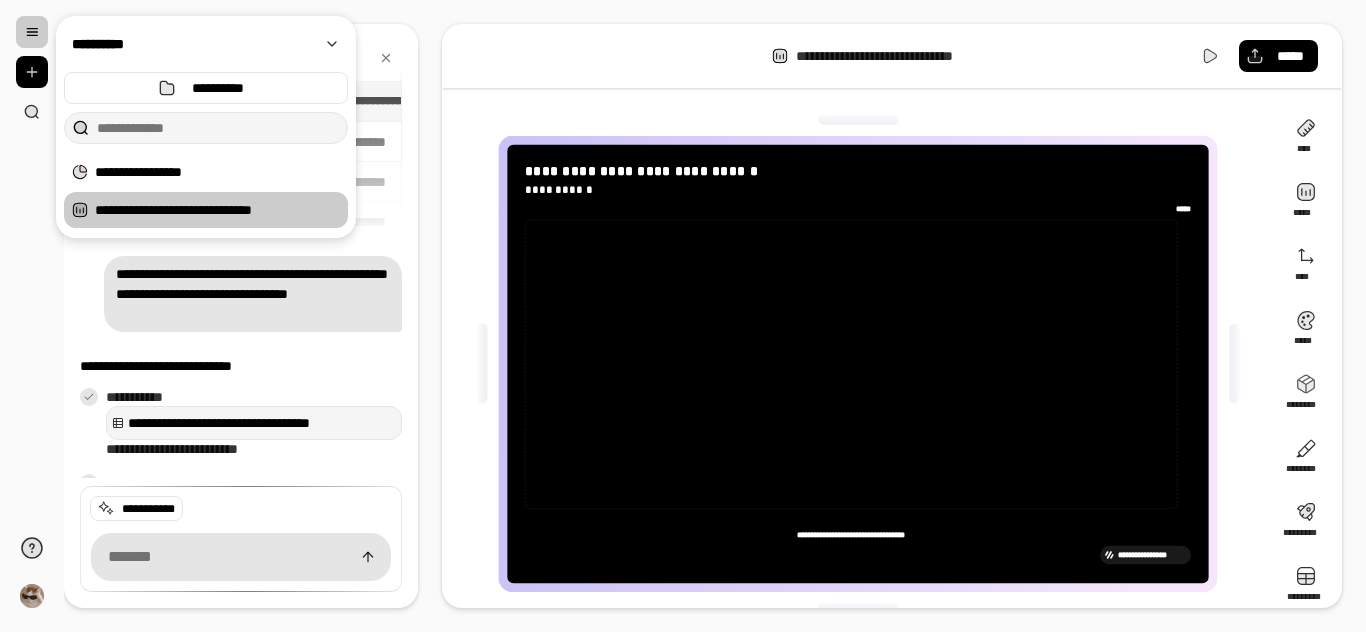 scroll, scrollTop: 109, scrollLeft: 0, axis: vertical 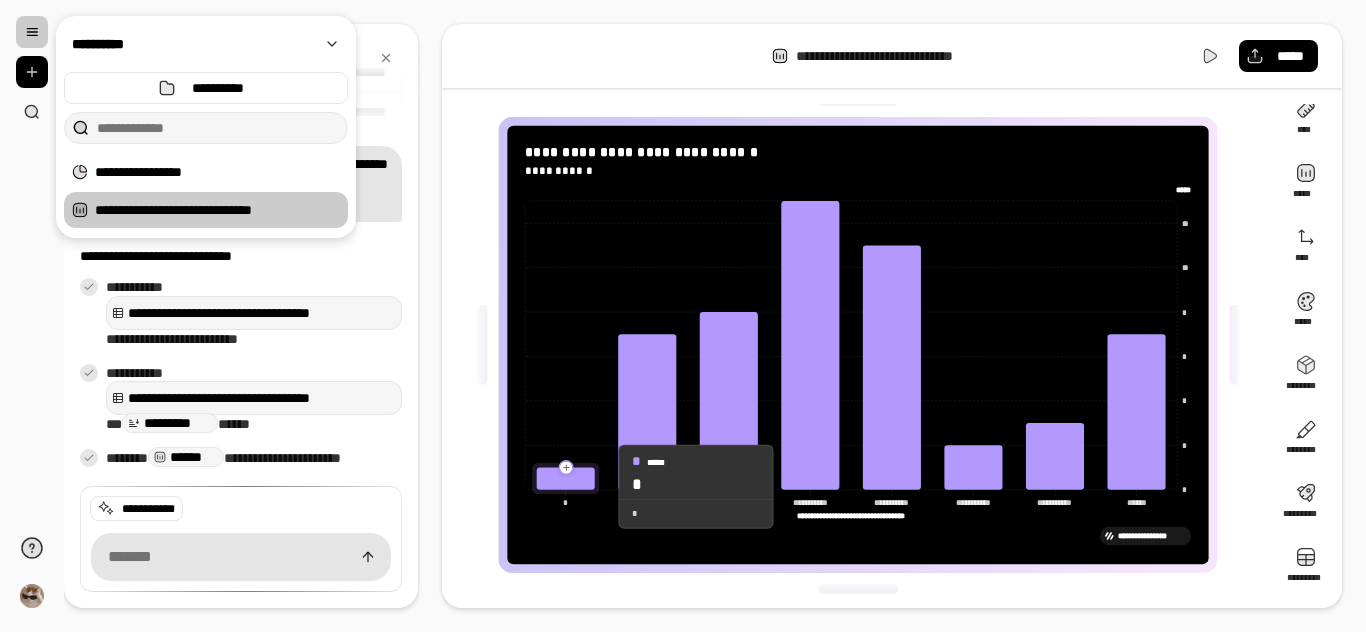 click 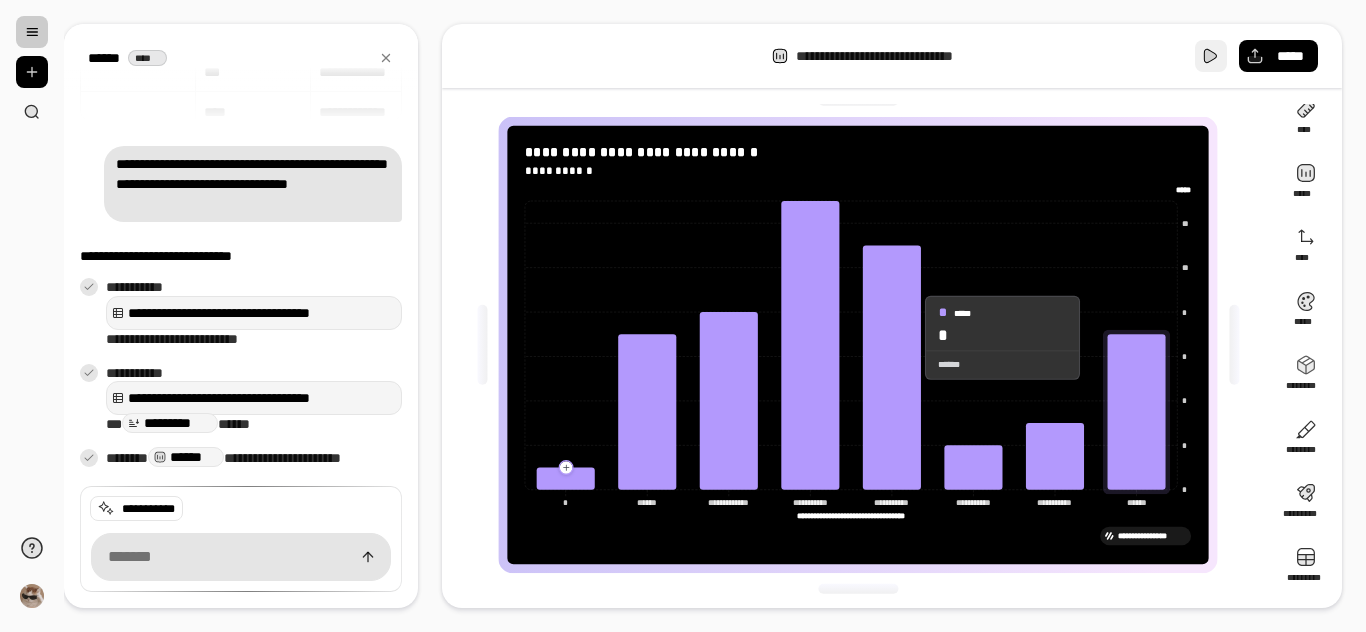 click at bounding box center [1211, 56] 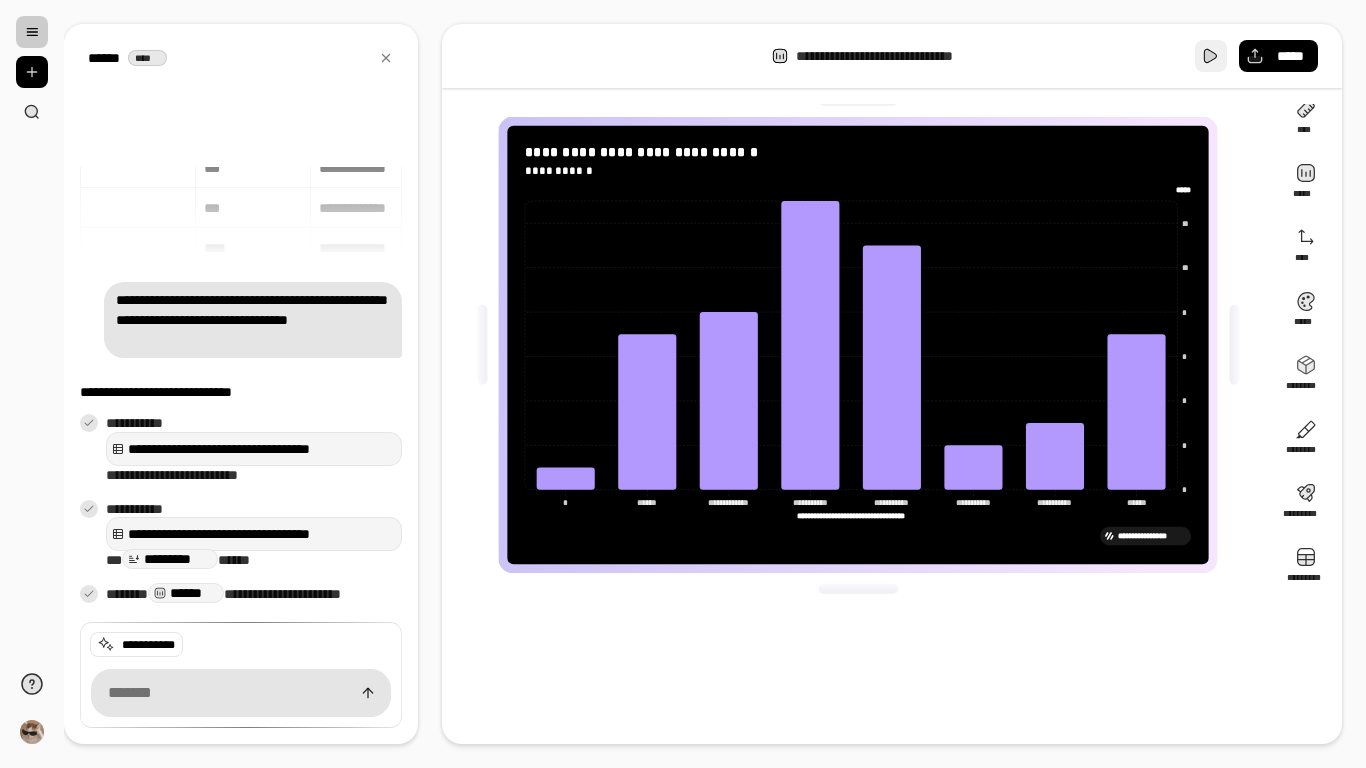 scroll, scrollTop: 8, scrollLeft: 0, axis: vertical 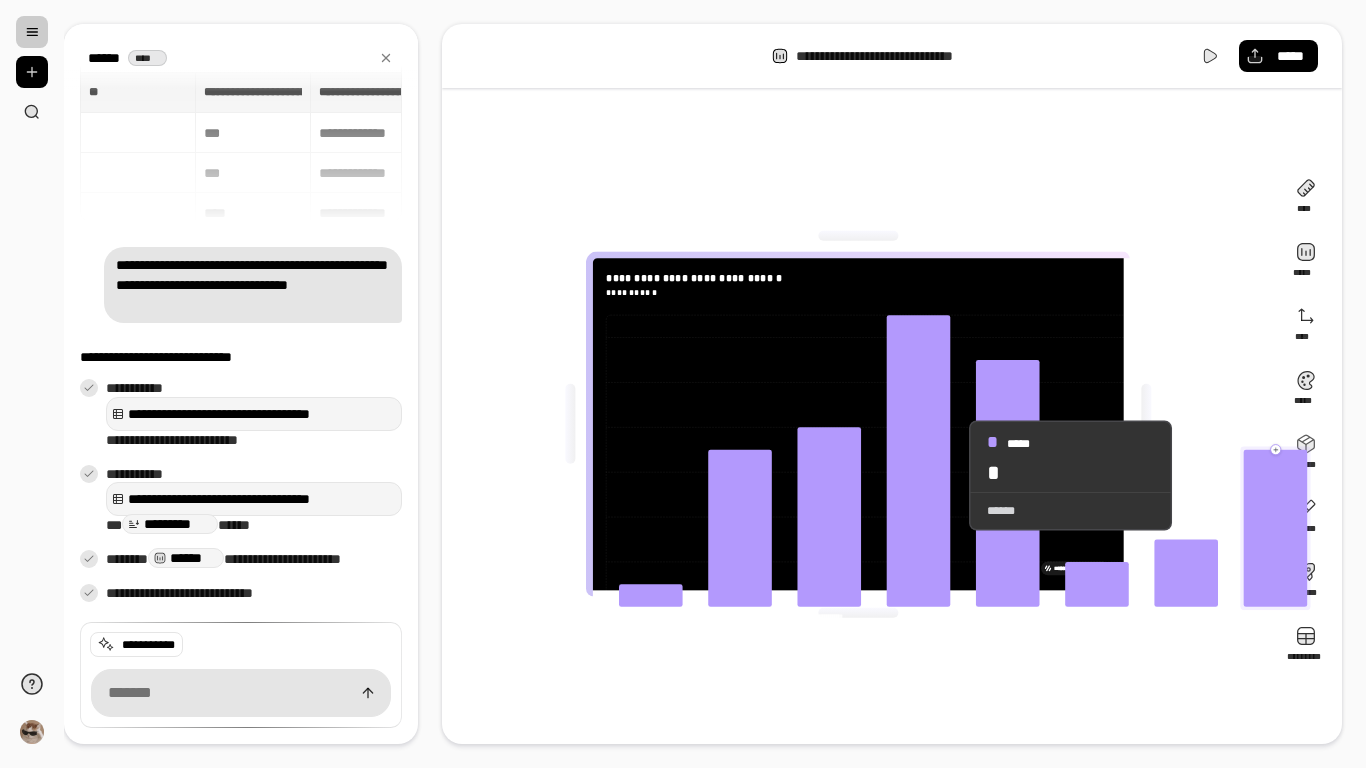 click 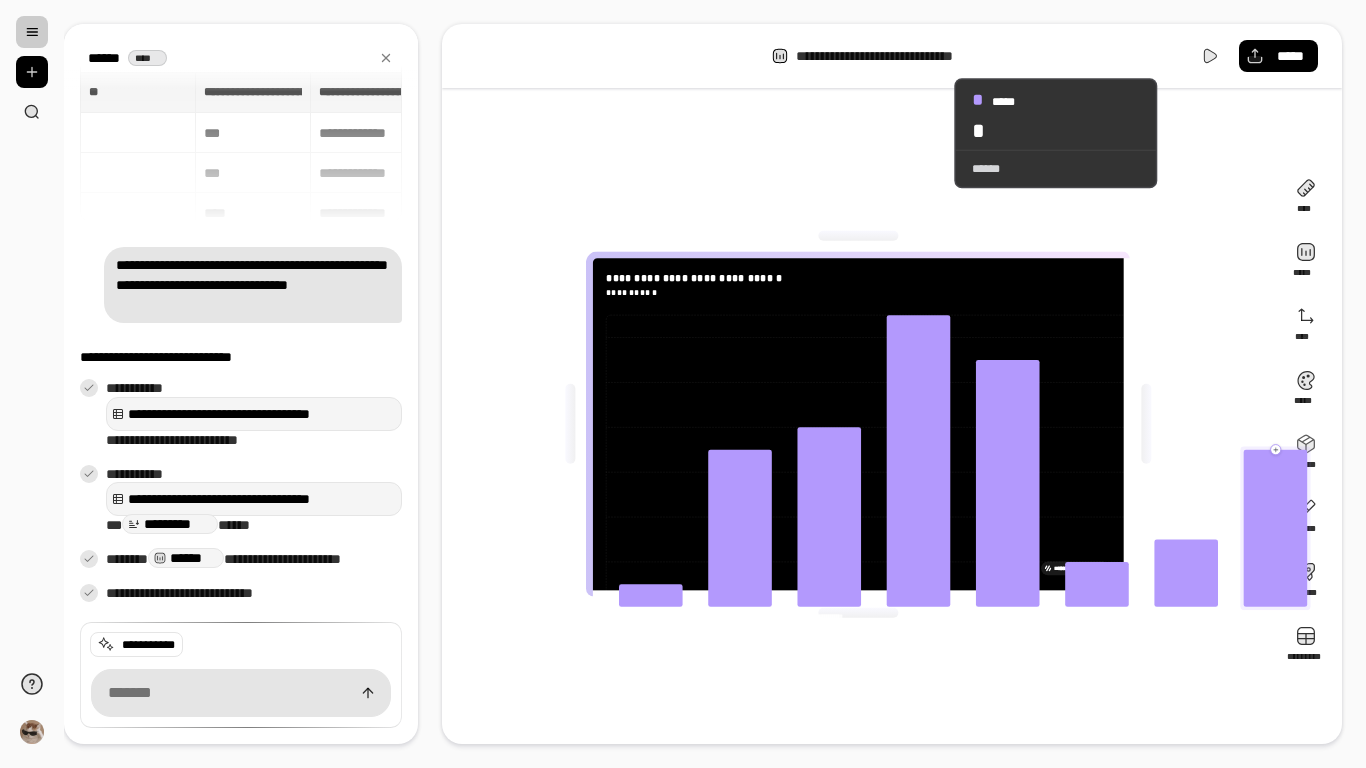 click 